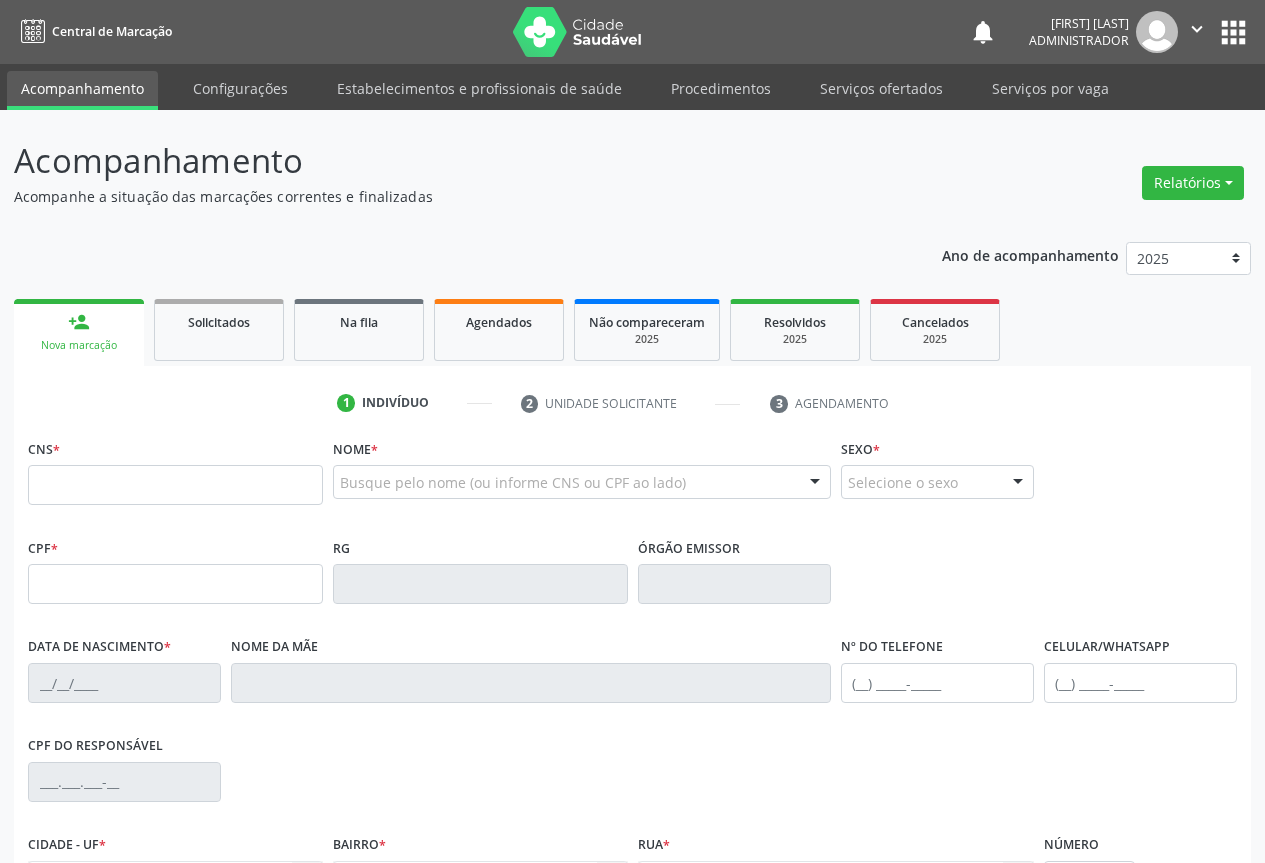 scroll, scrollTop: 0, scrollLeft: 0, axis: both 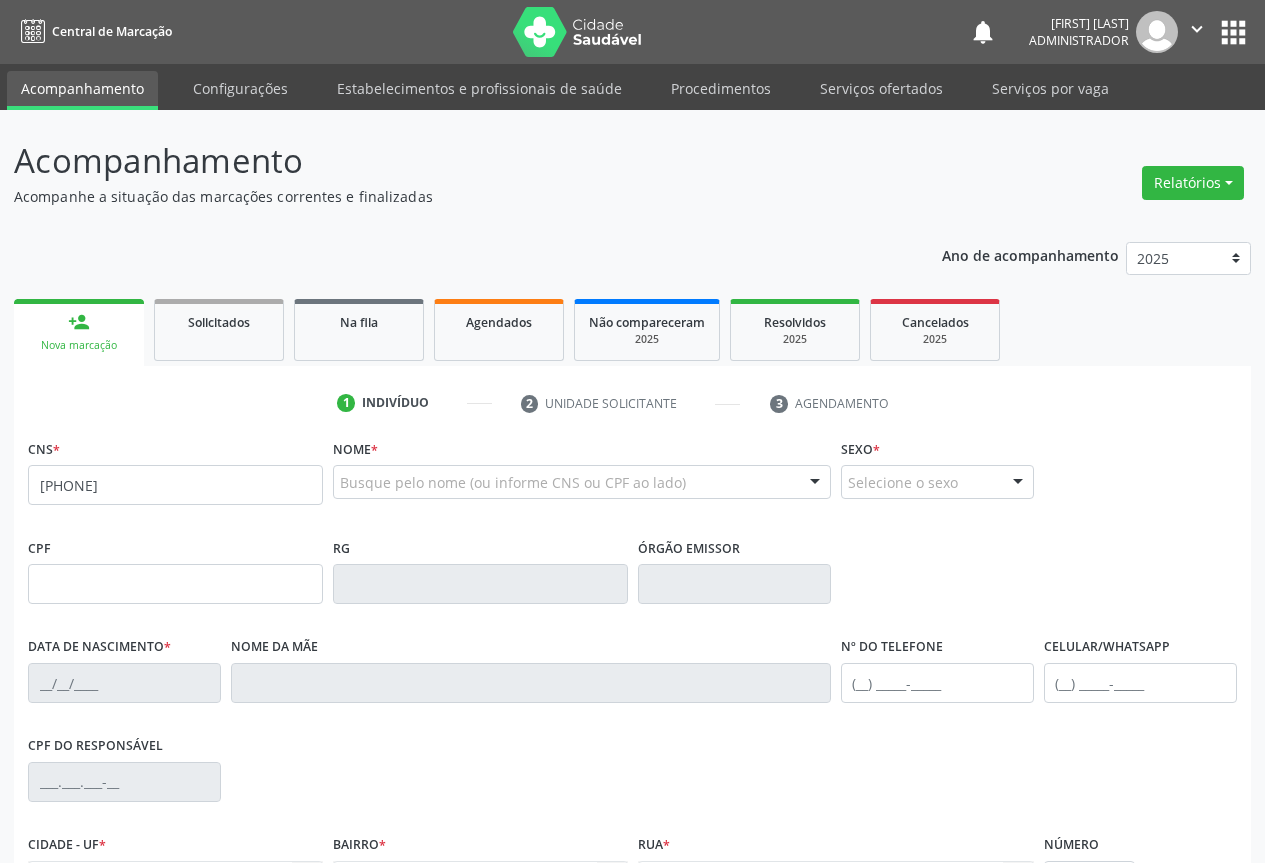 type on "[PHONE]" 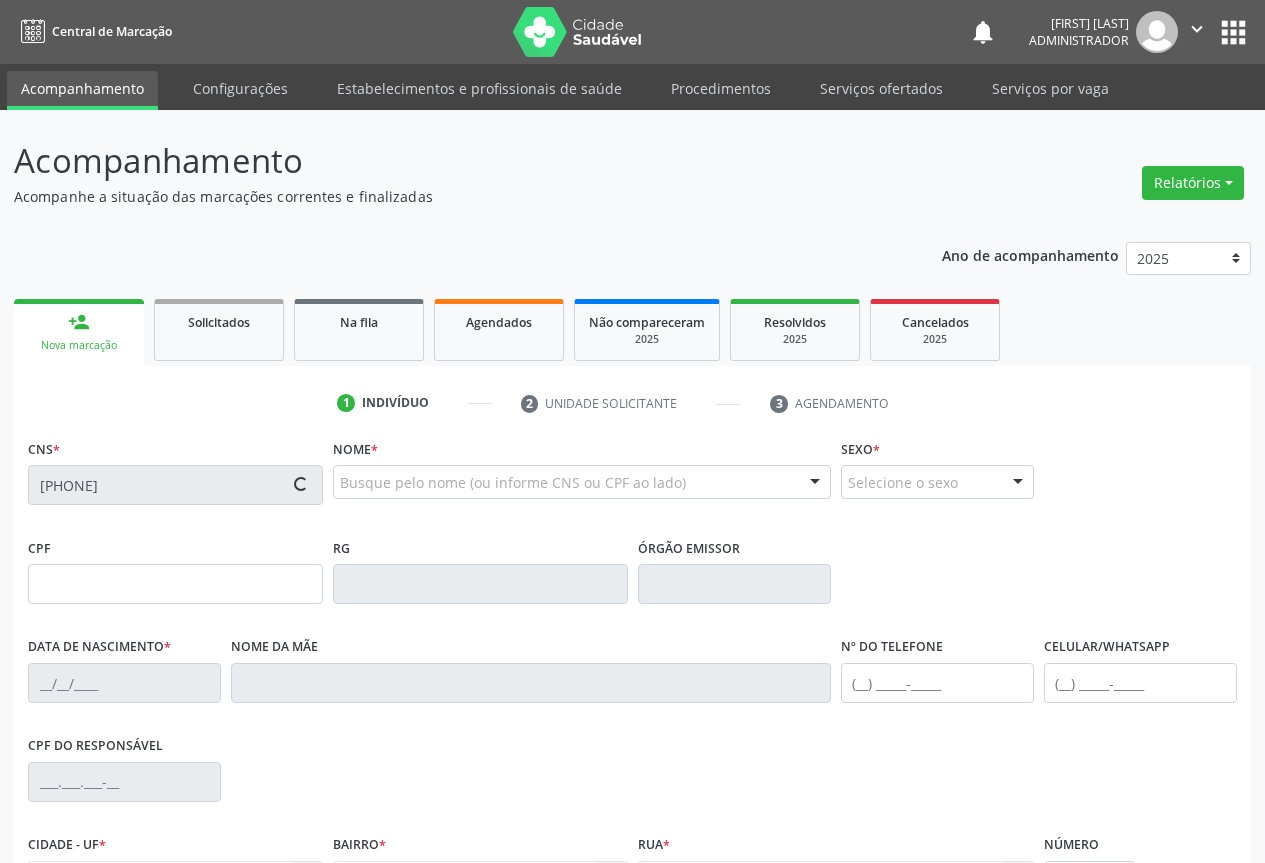 type on "[DATE]" 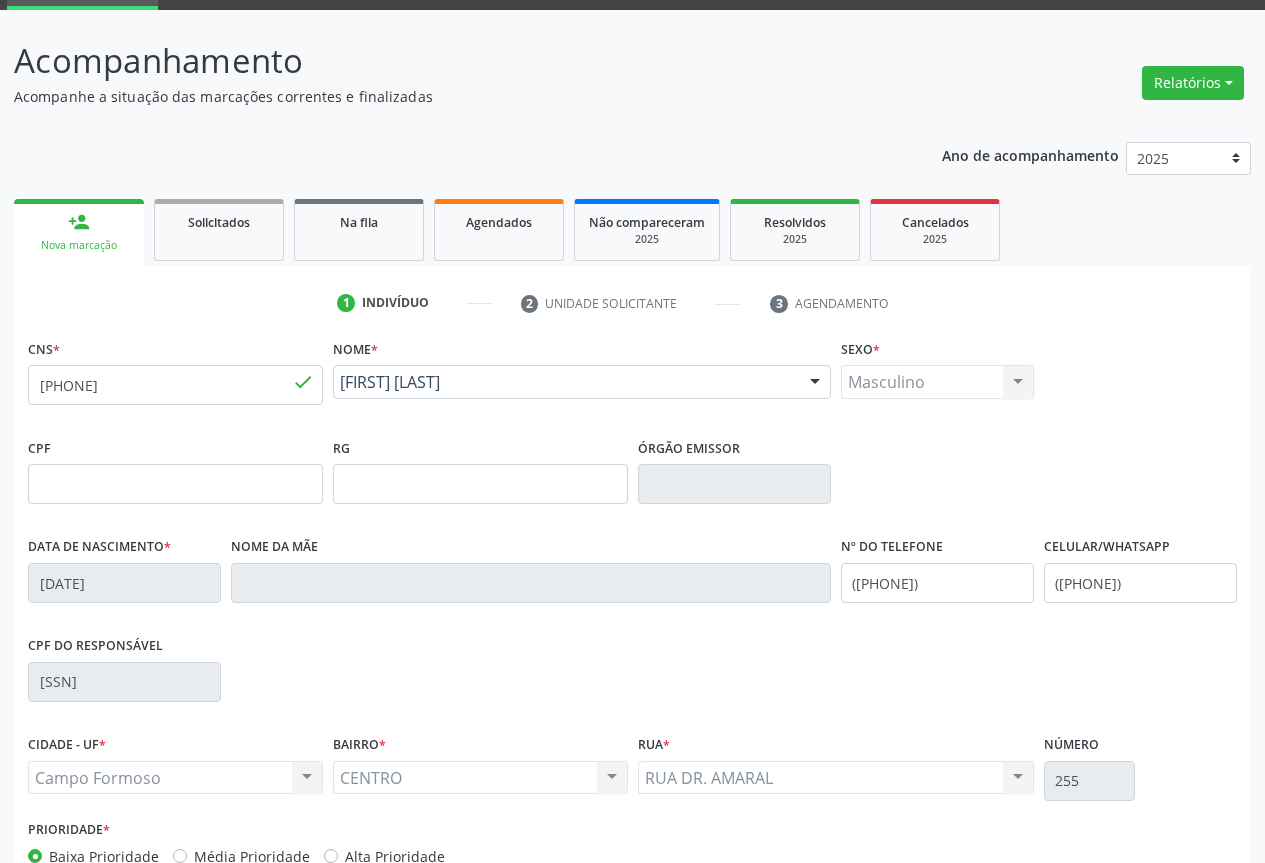 scroll, scrollTop: 221, scrollLeft: 0, axis: vertical 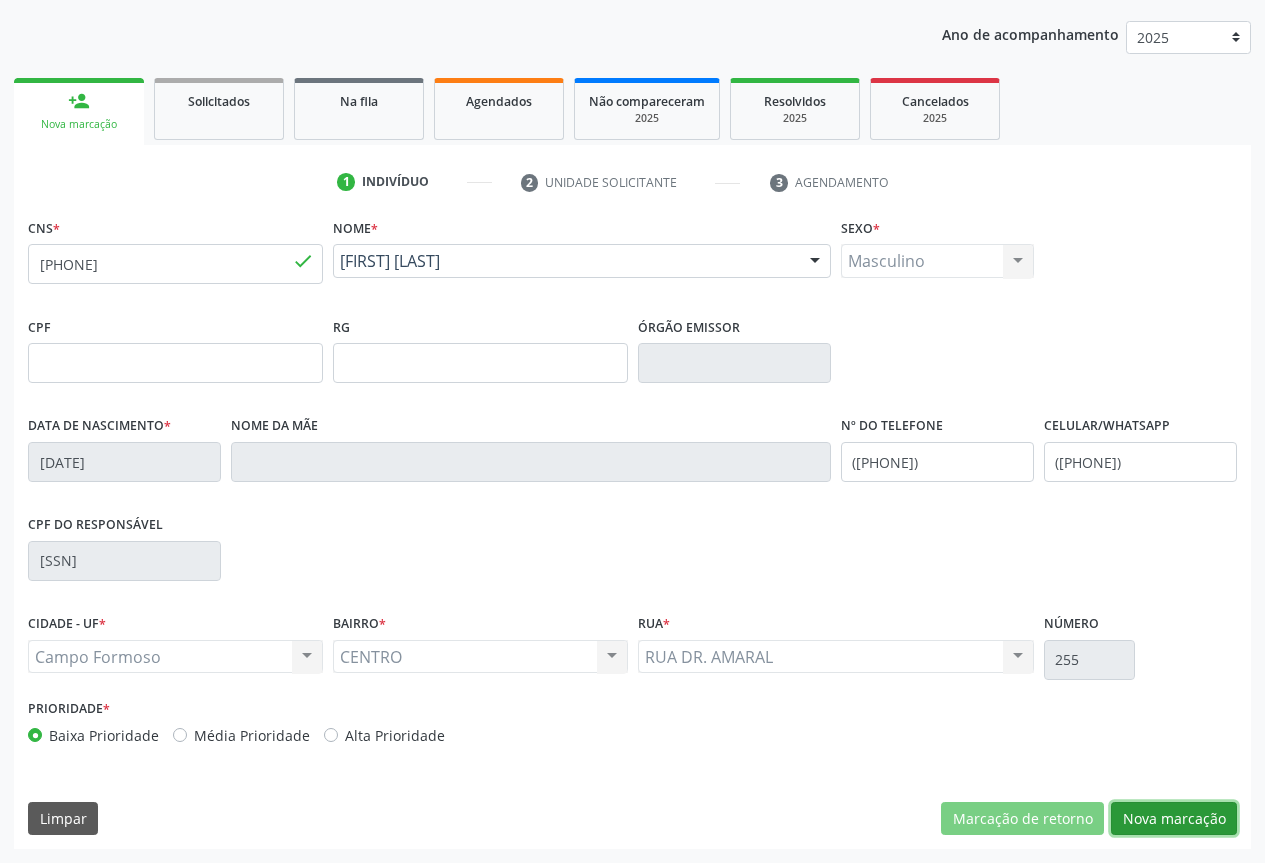 click on "Nova marcação" at bounding box center [1174, 819] 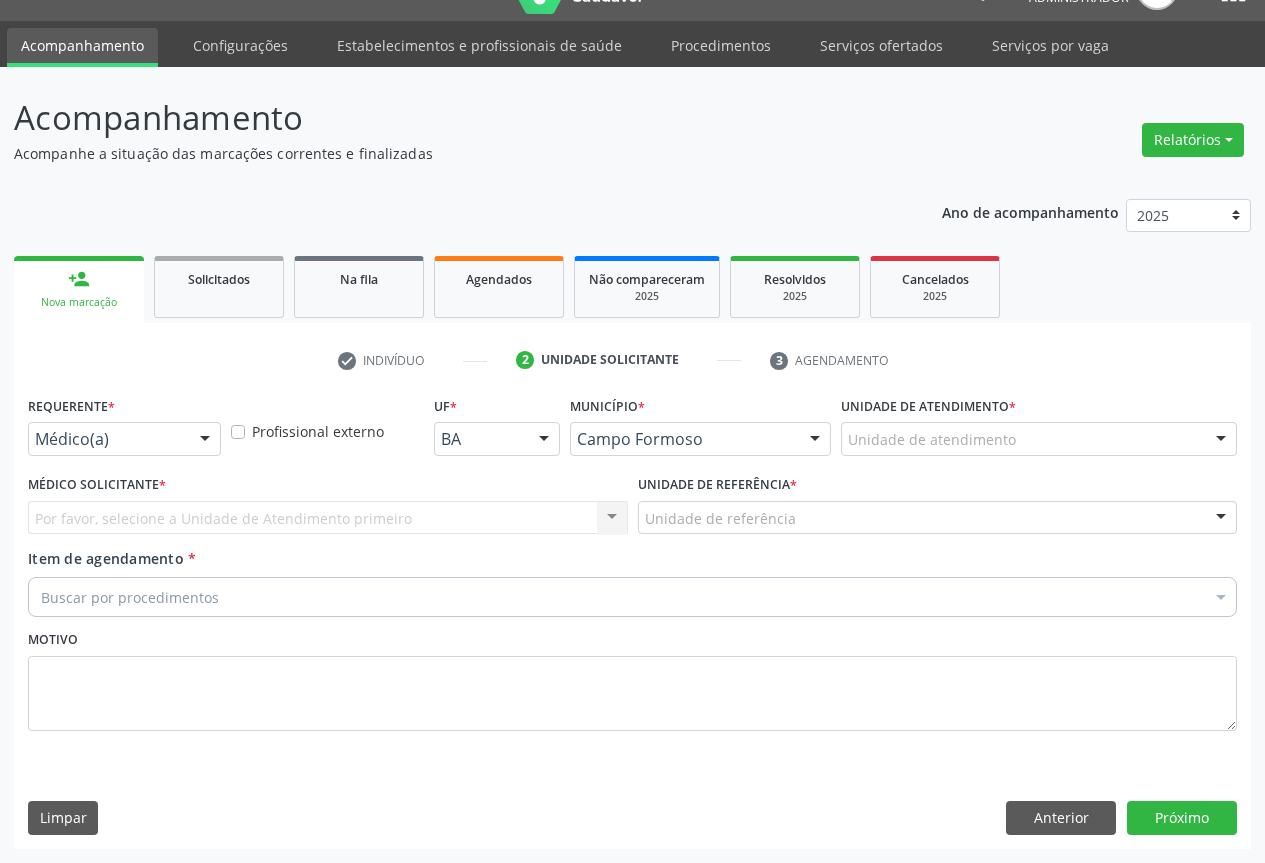 scroll, scrollTop: 43, scrollLeft: 0, axis: vertical 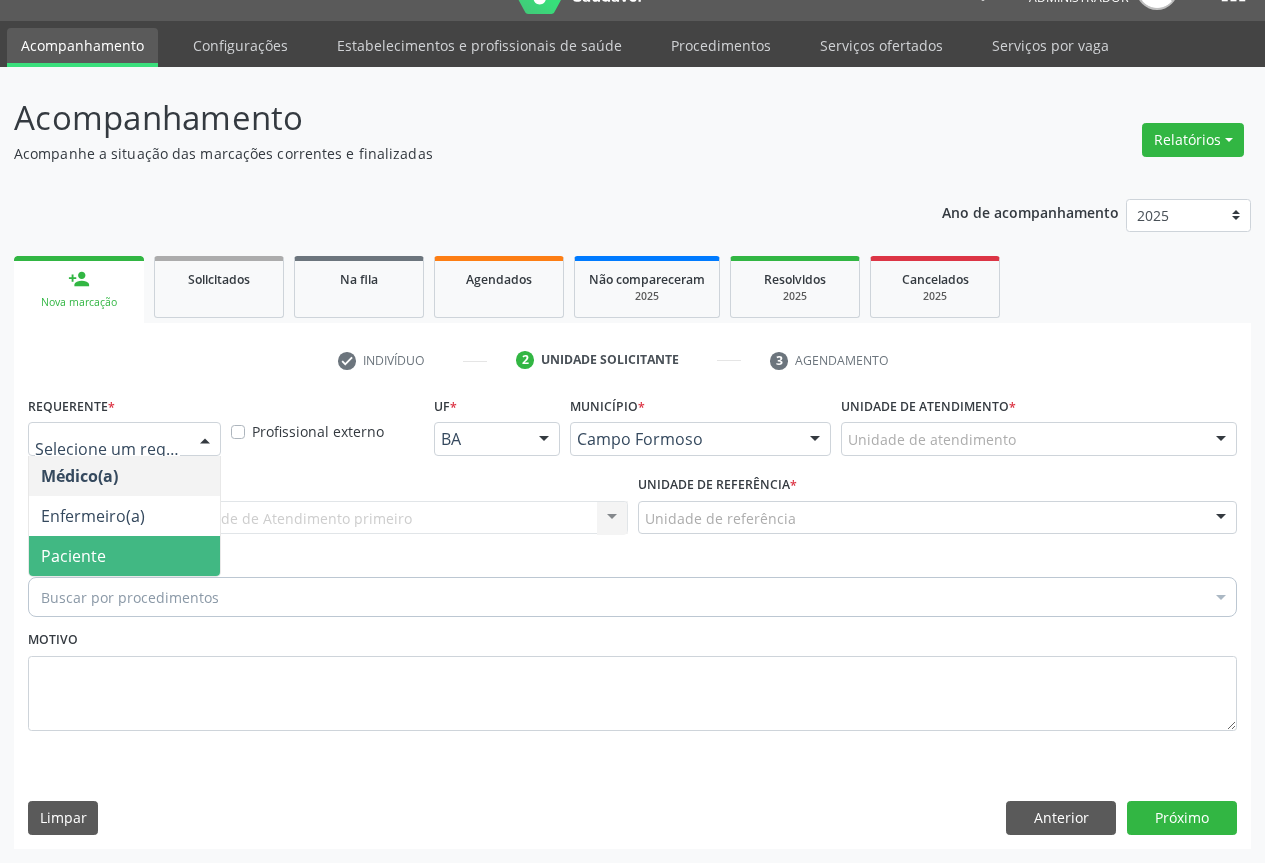 click on "Paciente" at bounding box center (124, 556) 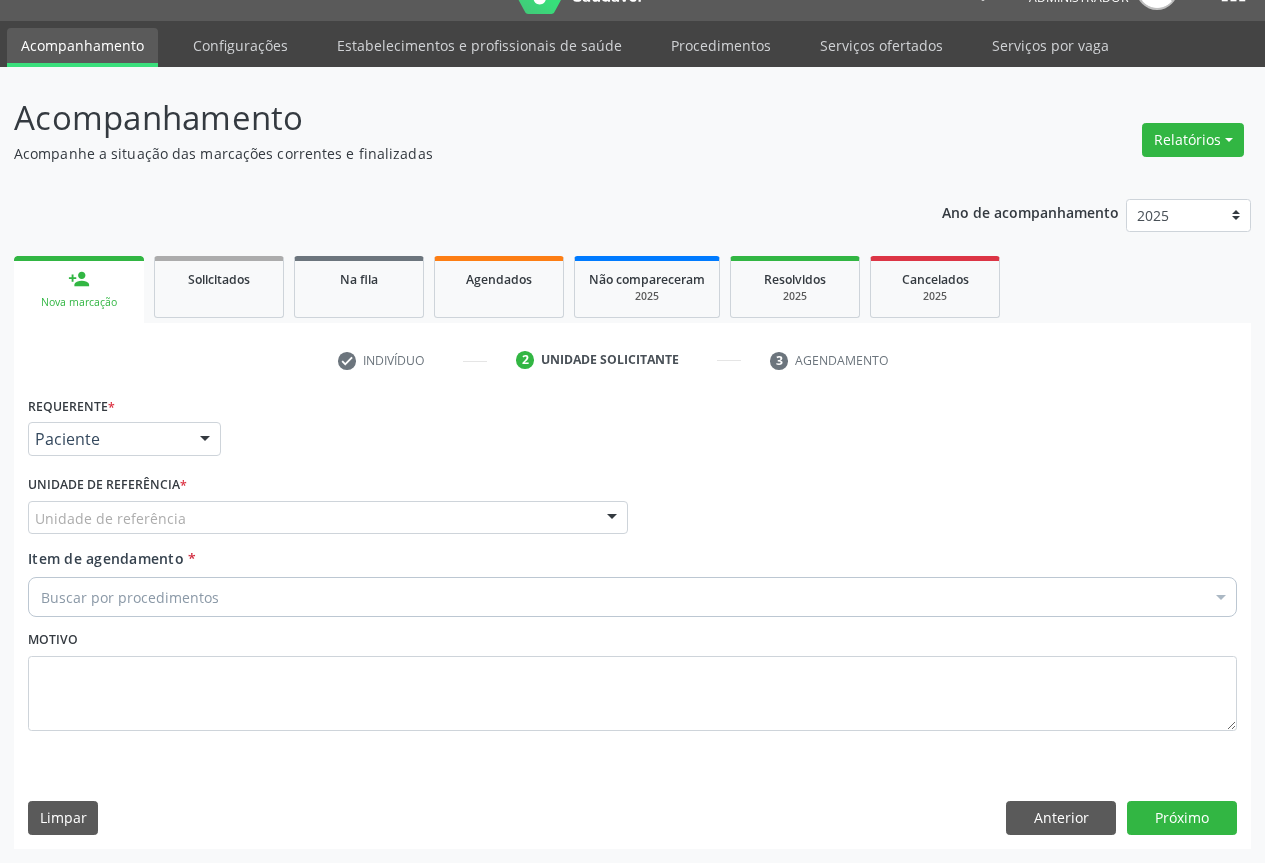 drag, startPoint x: 613, startPoint y: 505, endPoint x: 605, endPoint y: 541, distance: 36.878178 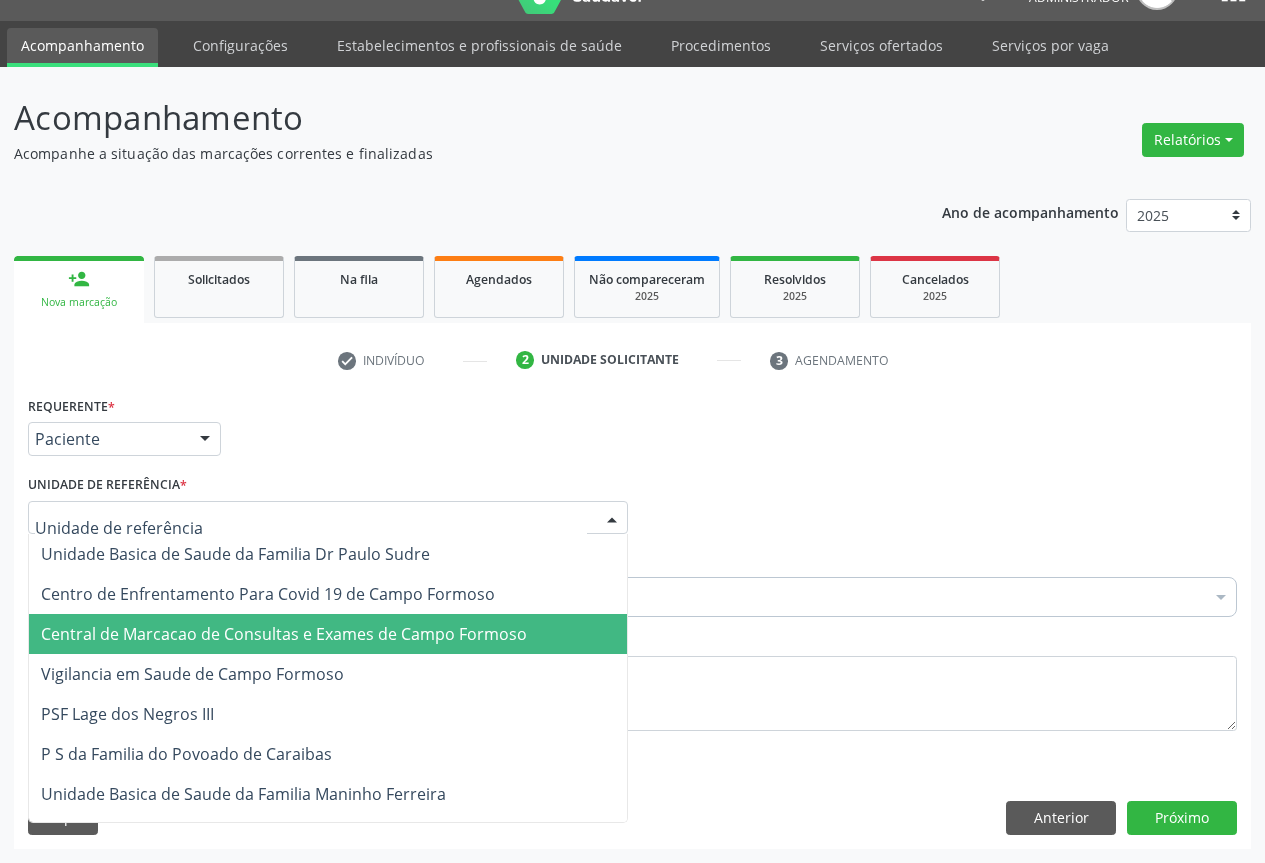 click on "Central de Marcacao de Consultas e Exames de Campo Formoso" at bounding box center (328, 634) 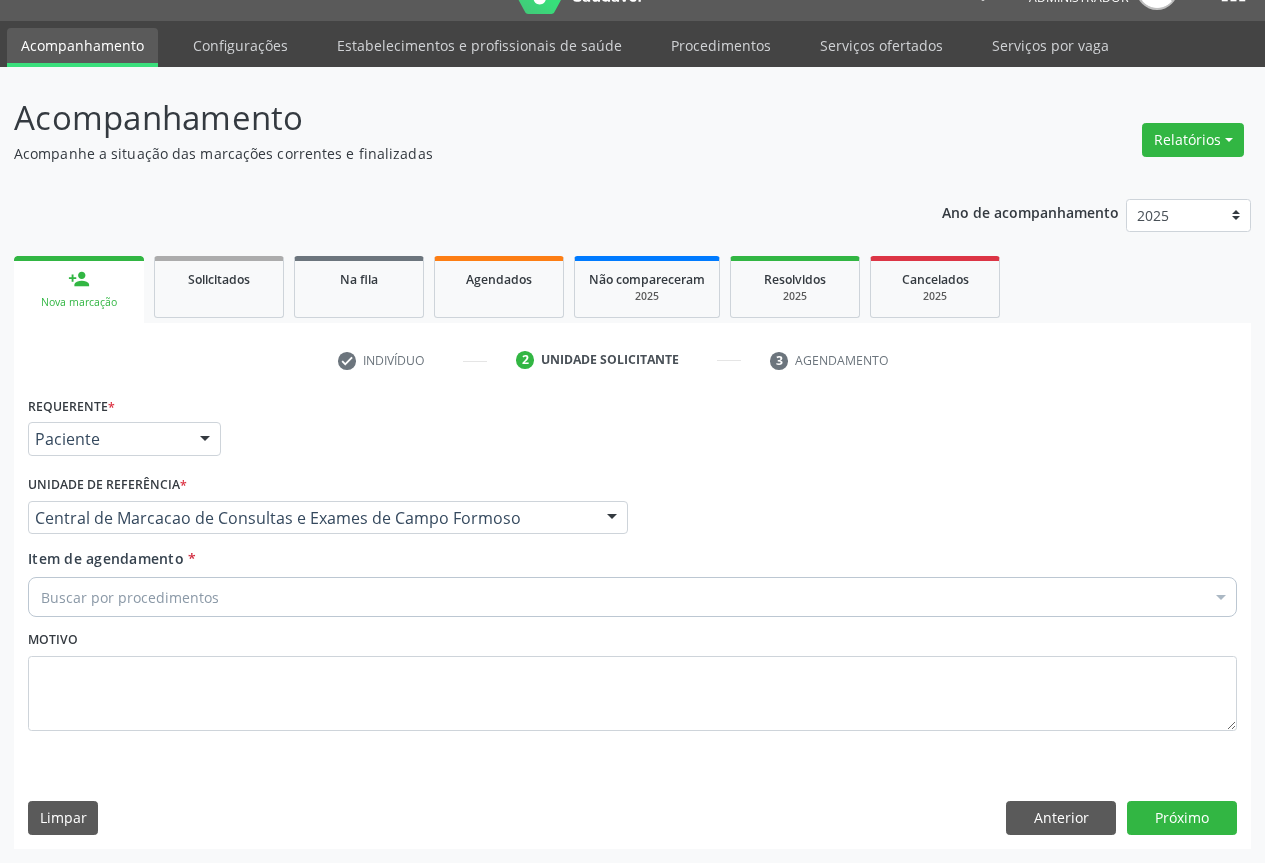 click on "Buscar por procedimentos" at bounding box center [632, 597] 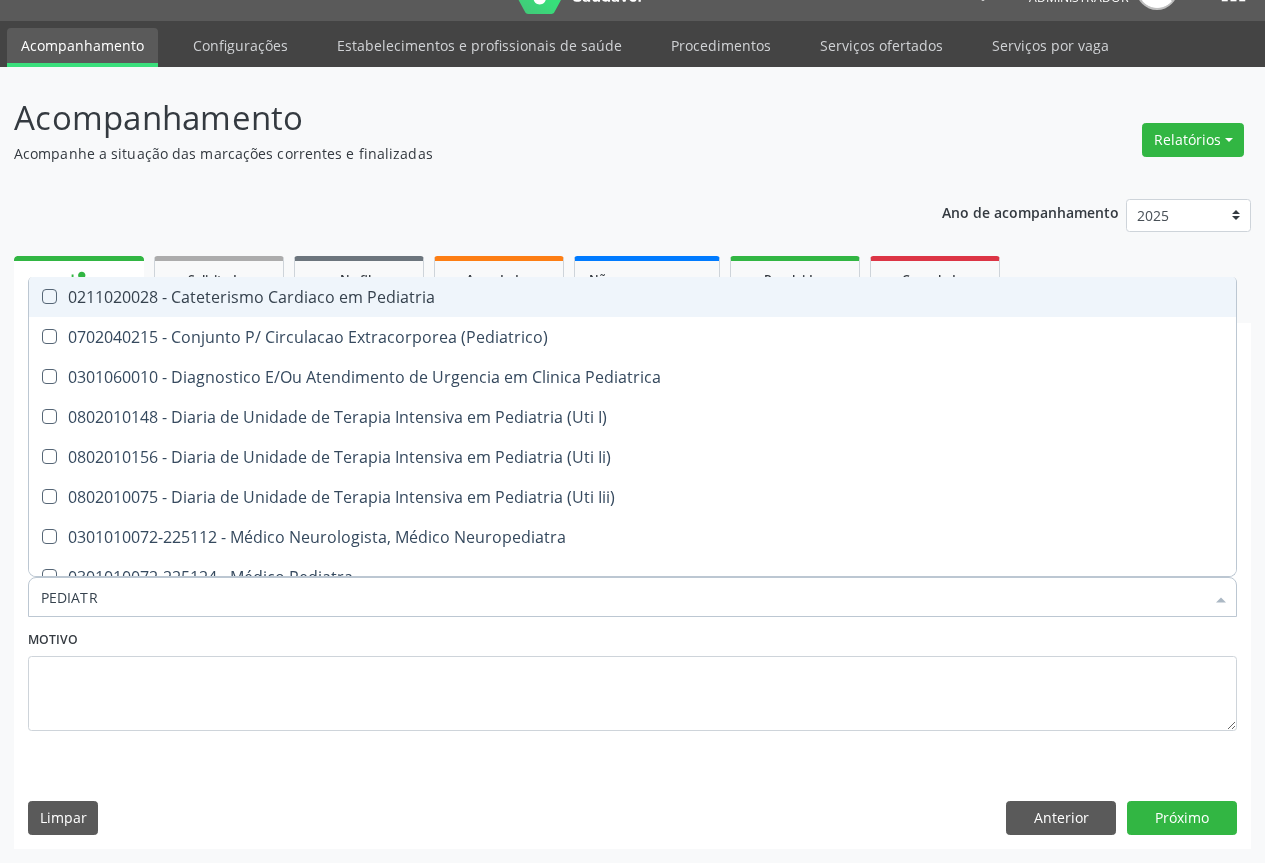 type on "PEDIATRA" 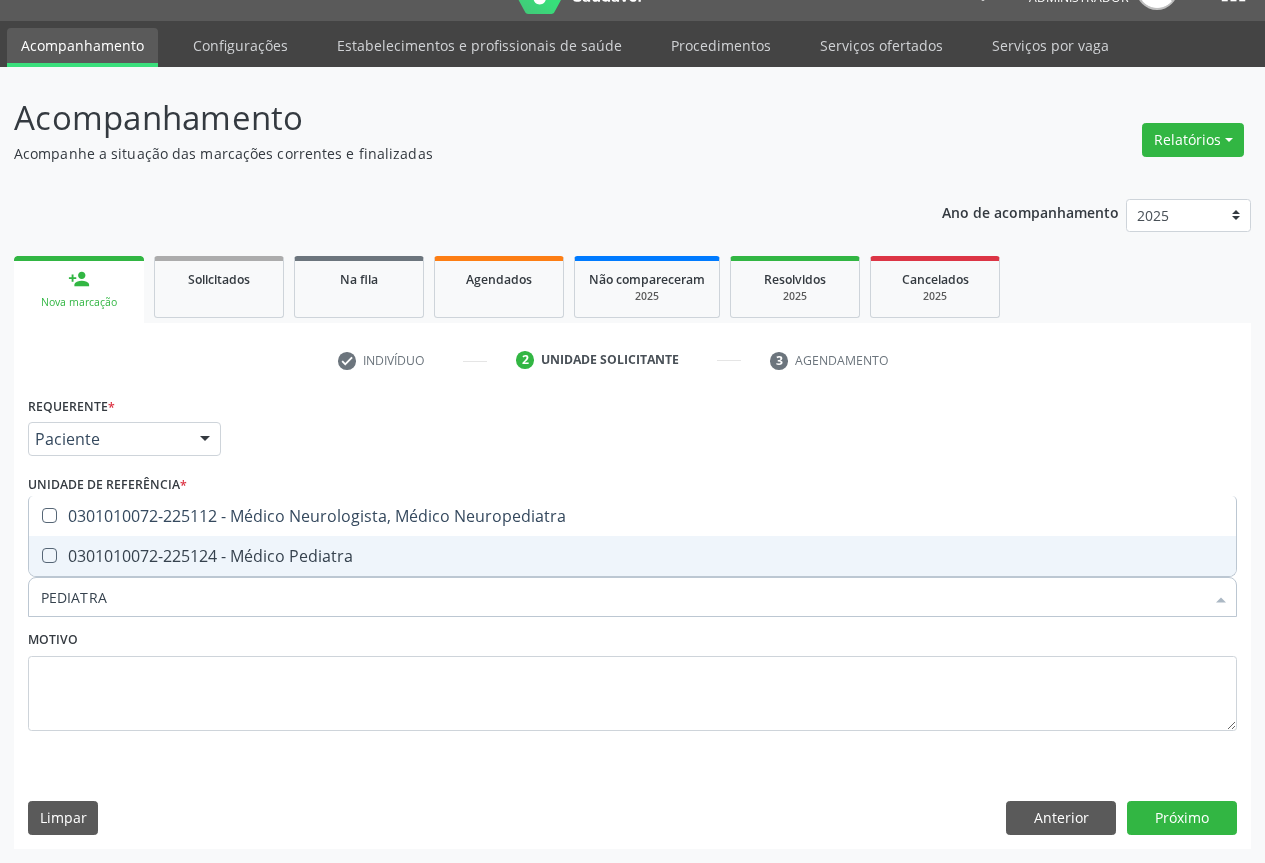 drag, startPoint x: 583, startPoint y: 558, endPoint x: 594, endPoint y: 554, distance: 11.7046995 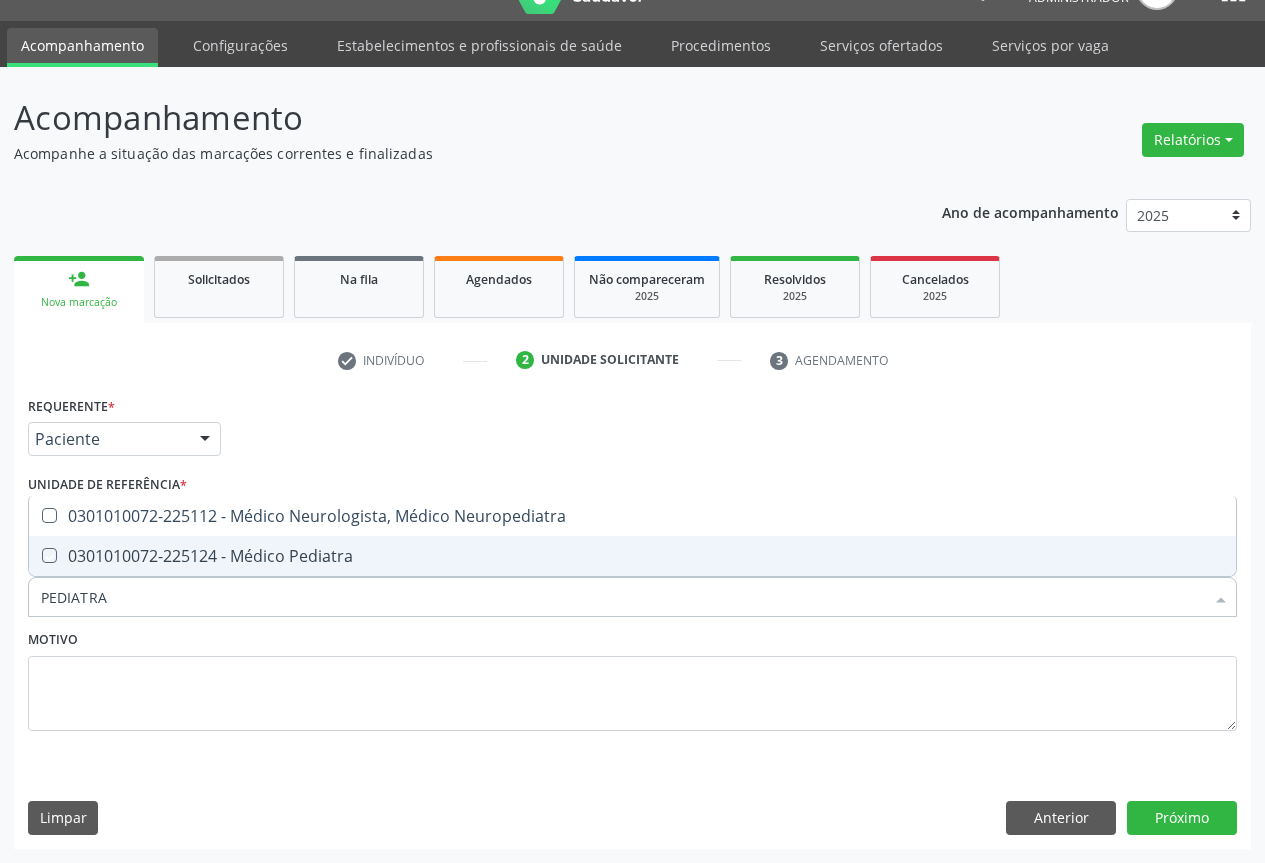 checkbox on "true" 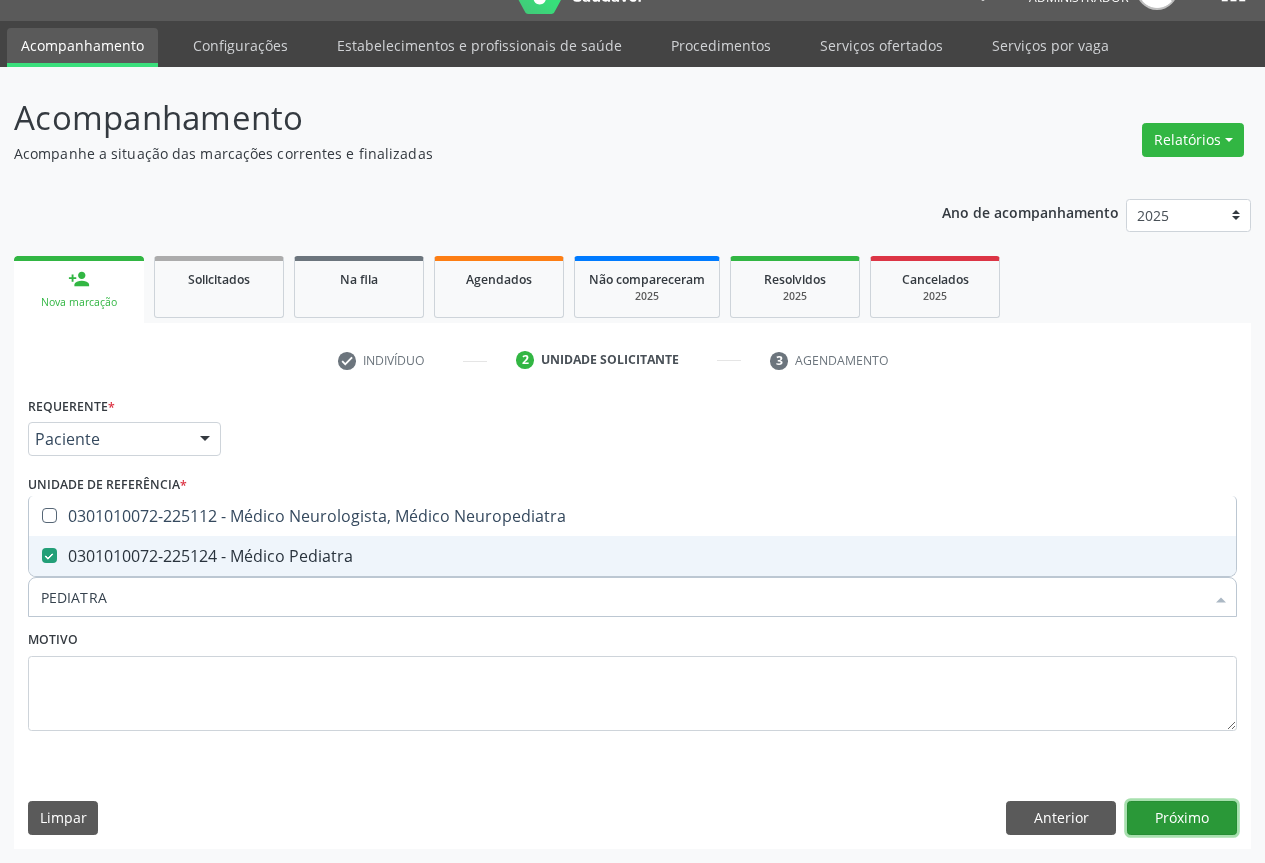 click on "Próximo" at bounding box center (1182, 818) 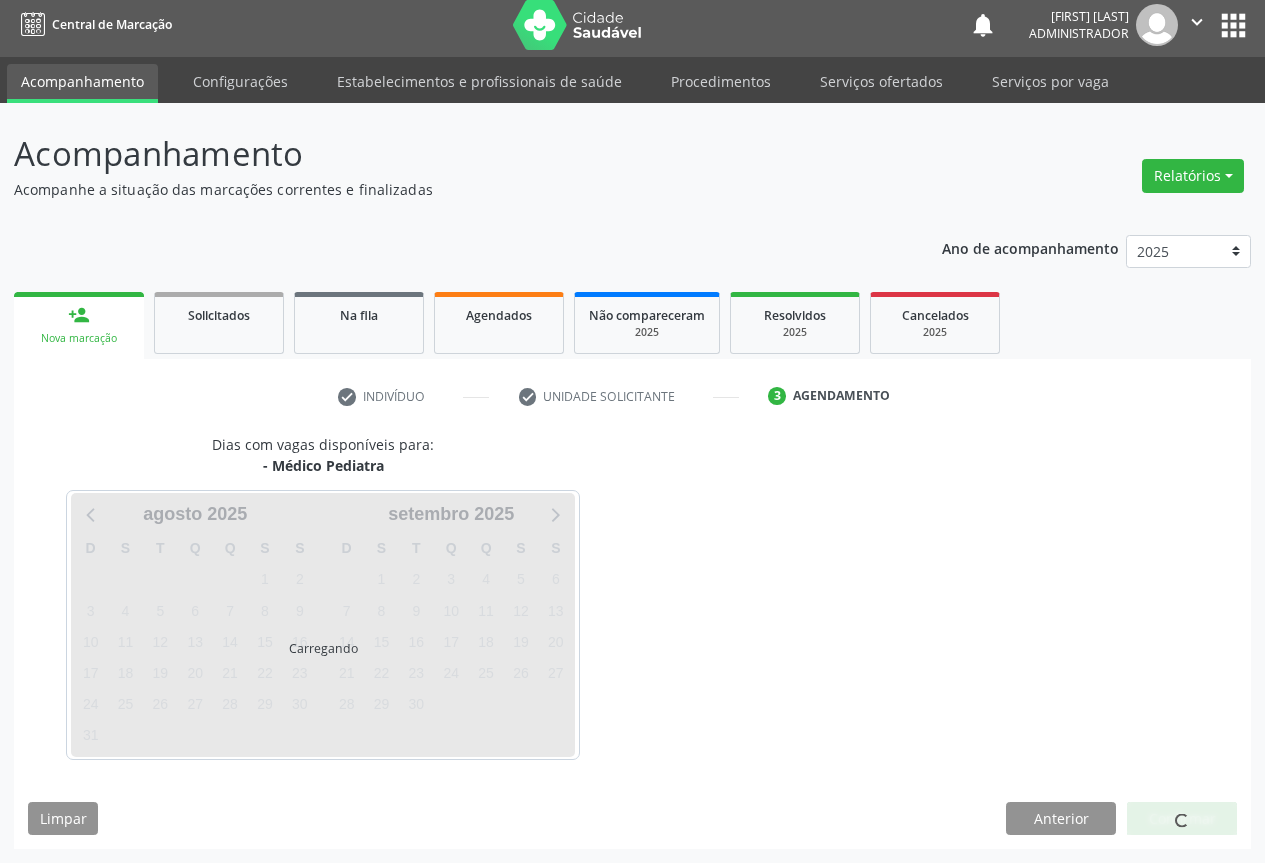 scroll, scrollTop: 7, scrollLeft: 0, axis: vertical 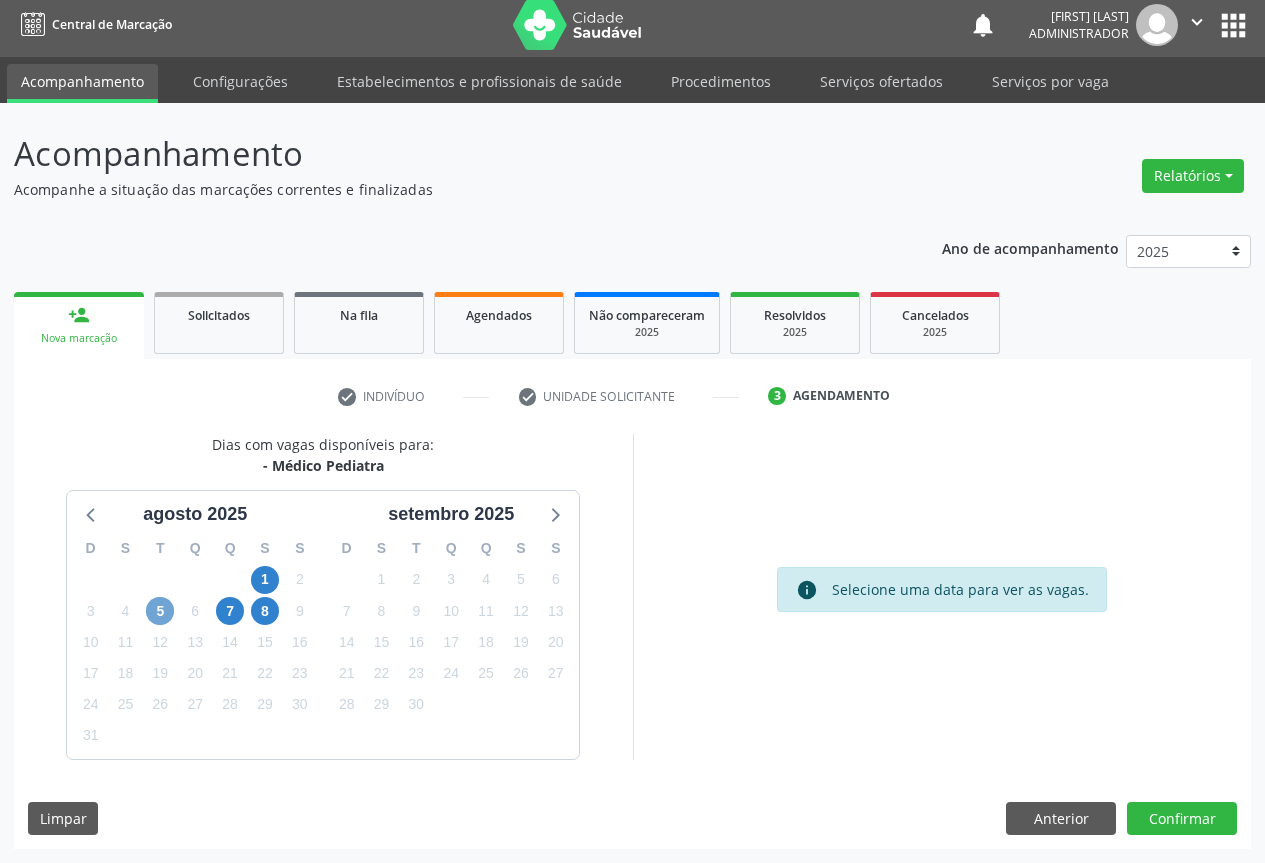 click on "5" at bounding box center [160, 611] 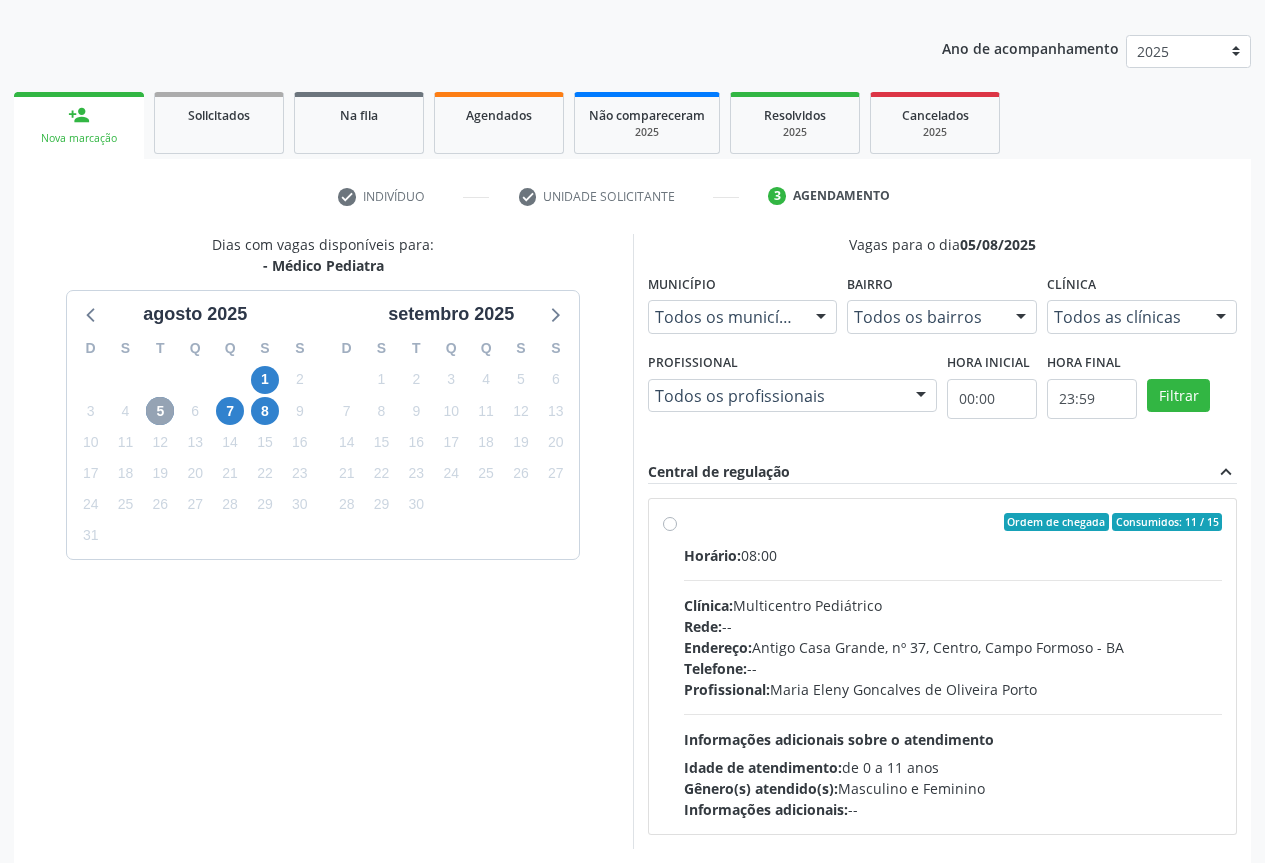 scroll, scrollTop: 296, scrollLeft: 0, axis: vertical 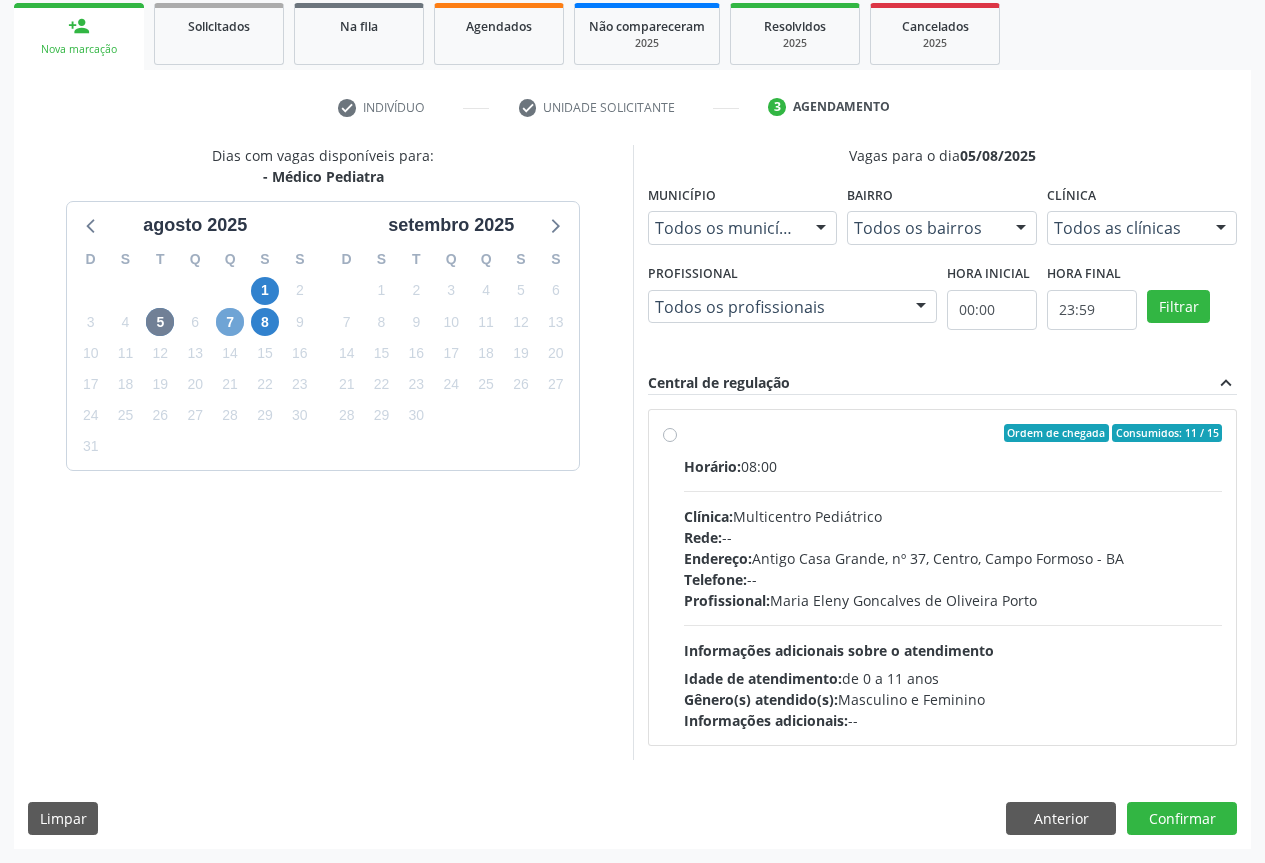 click on "7" at bounding box center [230, 322] 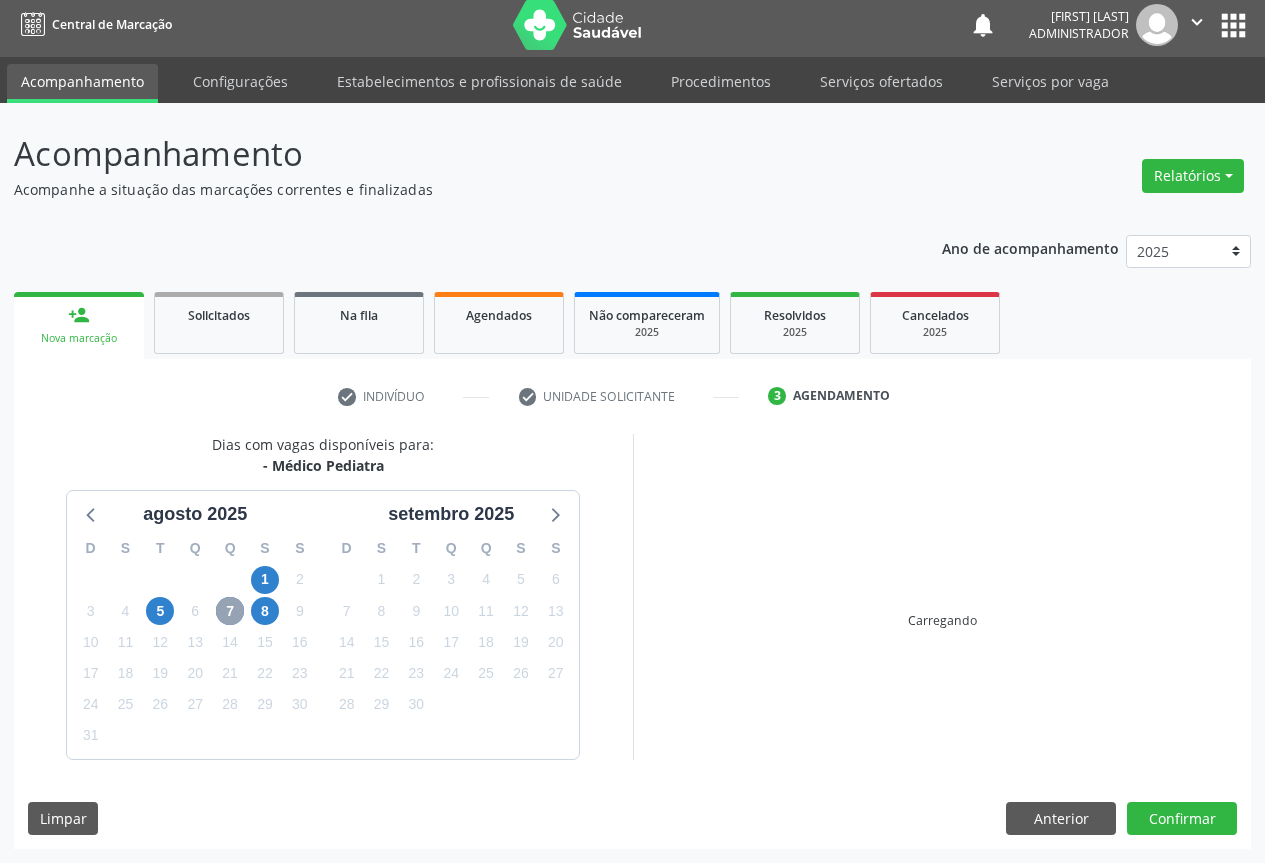 scroll, scrollTop: 296, scrollLeft: 0, axis: vertical 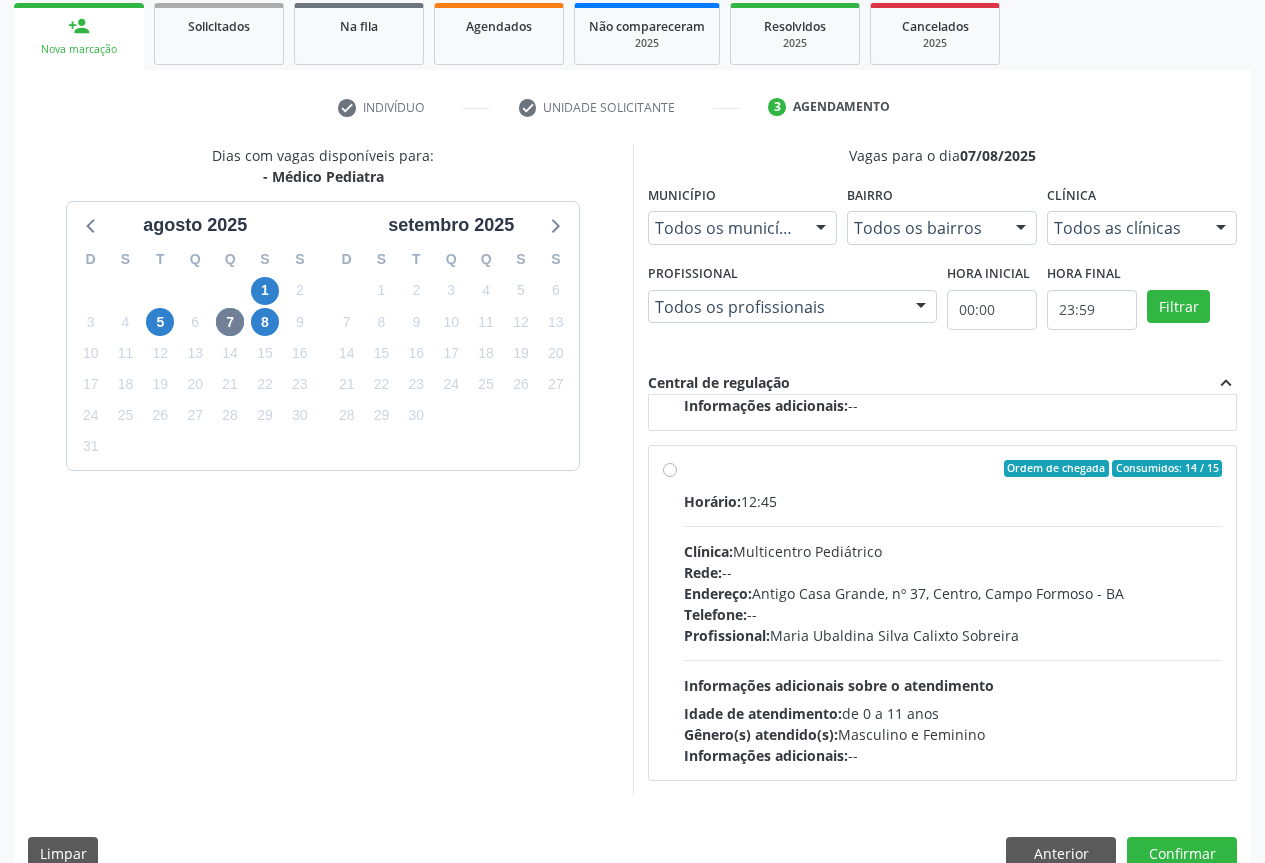 click on "Ordem de chegada
Consumidos: 14 / 15
Horário:   12:45
Clínica:  Multicentro Pediátrico
Rede:
--
Endereço:   Antigo Casa Grande, nº 37, Centro, Campo Formoso - BA
Telefone:   --
Profissional:
Maria Ubaldina Silva Calixto Sobreira
Informações adicionais sobre o atendimento
Idade de atendimento:
de 0 a 11 anos
Gênero(s) atendido(s):
Masculino e Feminino
Informações adicionais:
--" at bounding box center (953, 613) 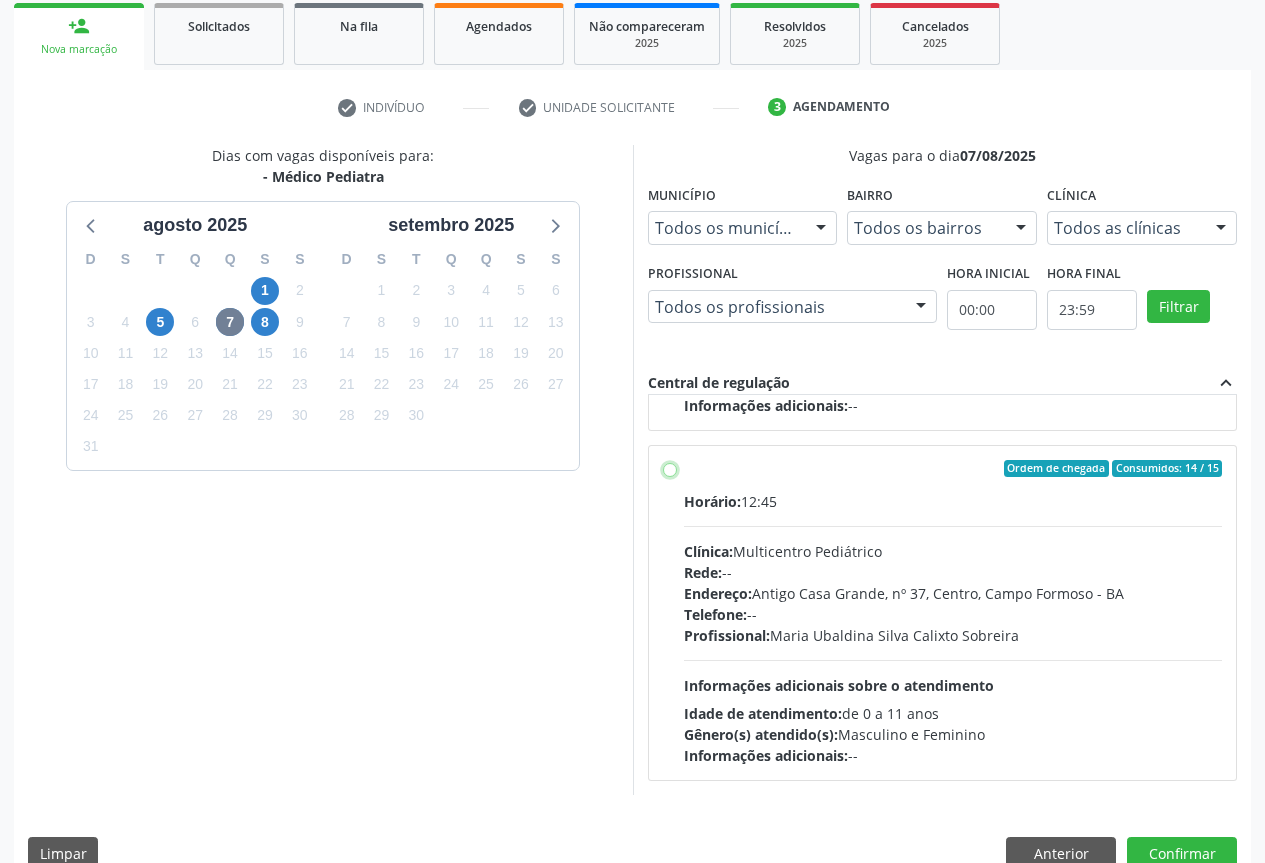 click on "Ordem de chegada
Consumidos: 14 / 15
Horário:   12:45
Clínica:  Multicentro Pediátrico
Rede:
--
Endereço:   Antigo Casa Grande, nº 37, Centro, Campo Formoso - BA
Telefone:   --
Profissional:
Maria Ubaldina Silva Calixto Sobreira
Informações adicionais sobre o atendimento
Idade de atendimento:
de 0 a 11 anos
Gênero(s) atendido(s):
Masculino e Feminino
Informações adicionais:
--" at bounding box center (670, 469) 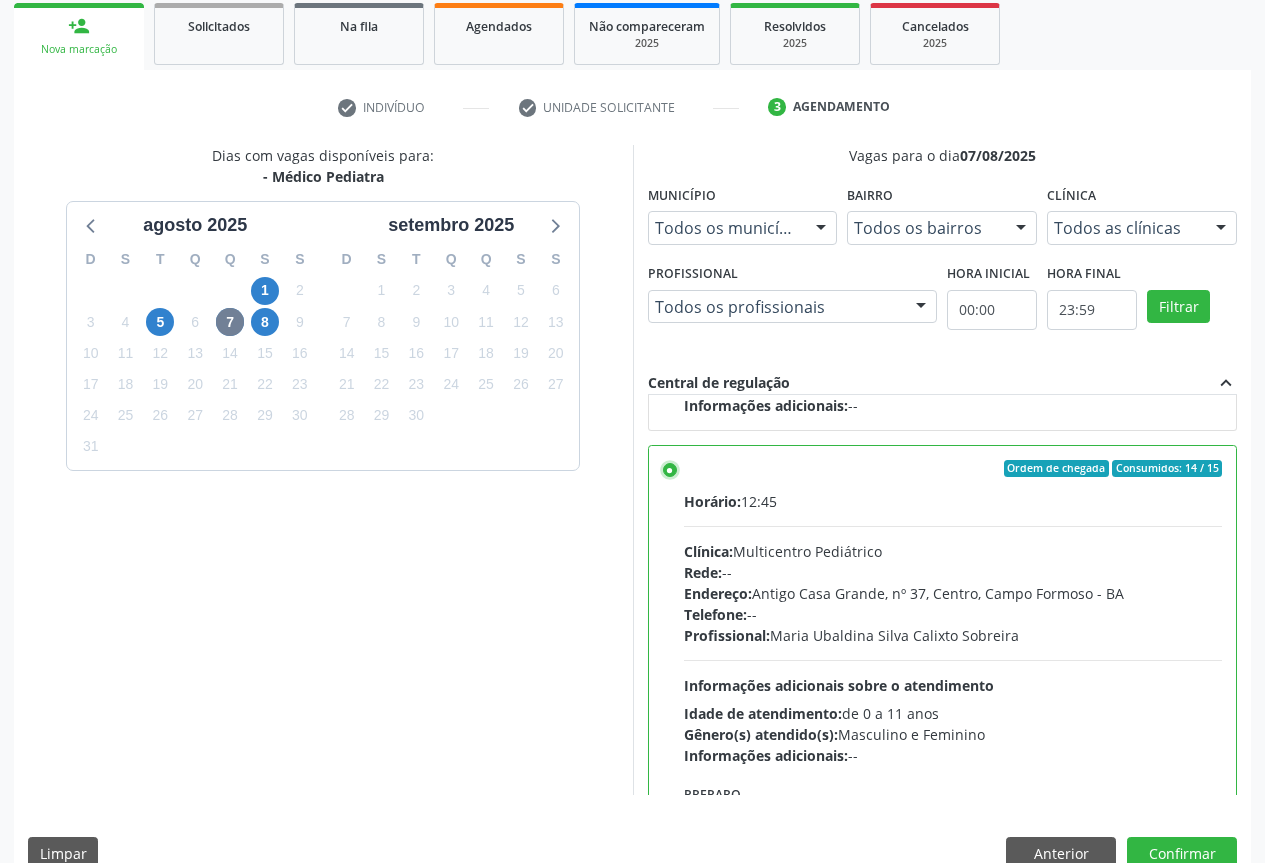 scroll, scrollTop: 450, scrollLeft: 0, axis: vertical 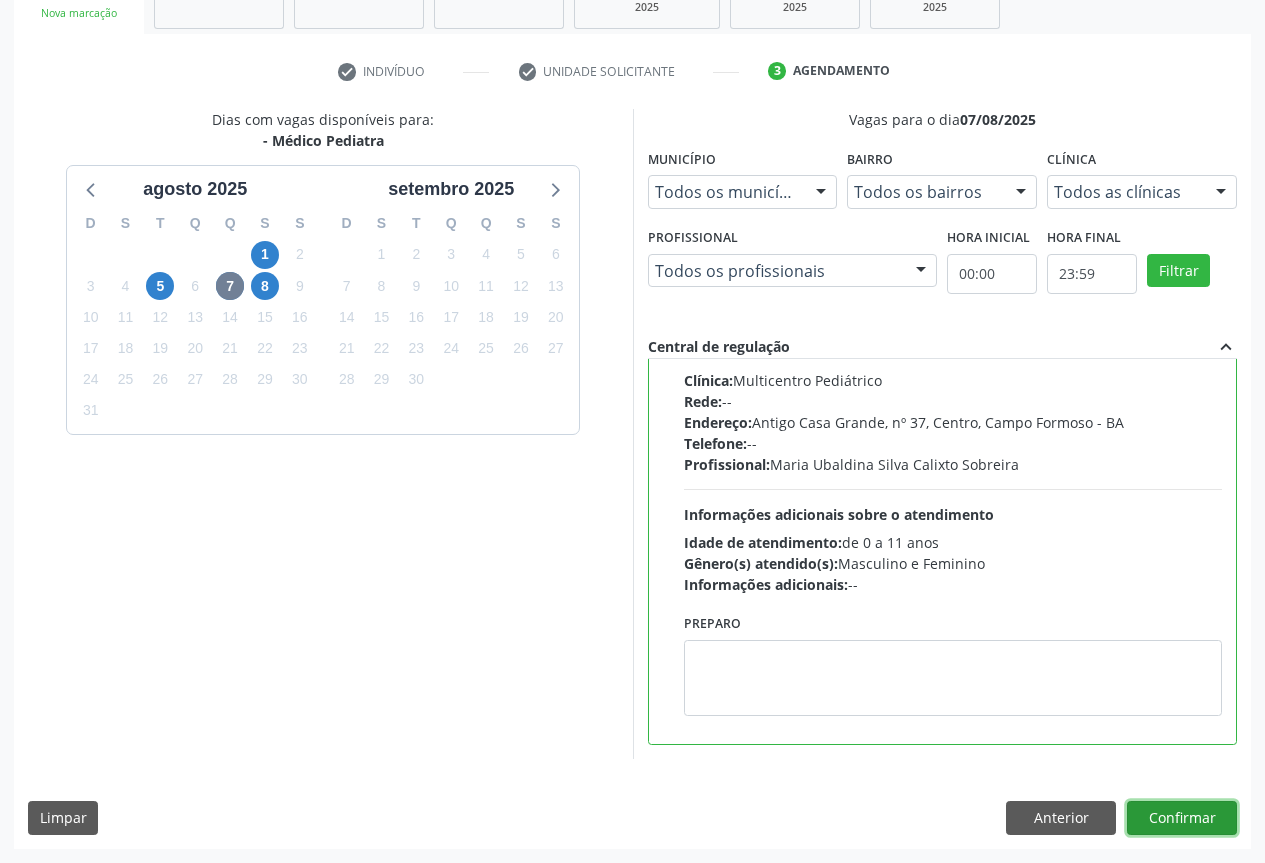 click on "Confirmar" at bounding box center [1182, 818] 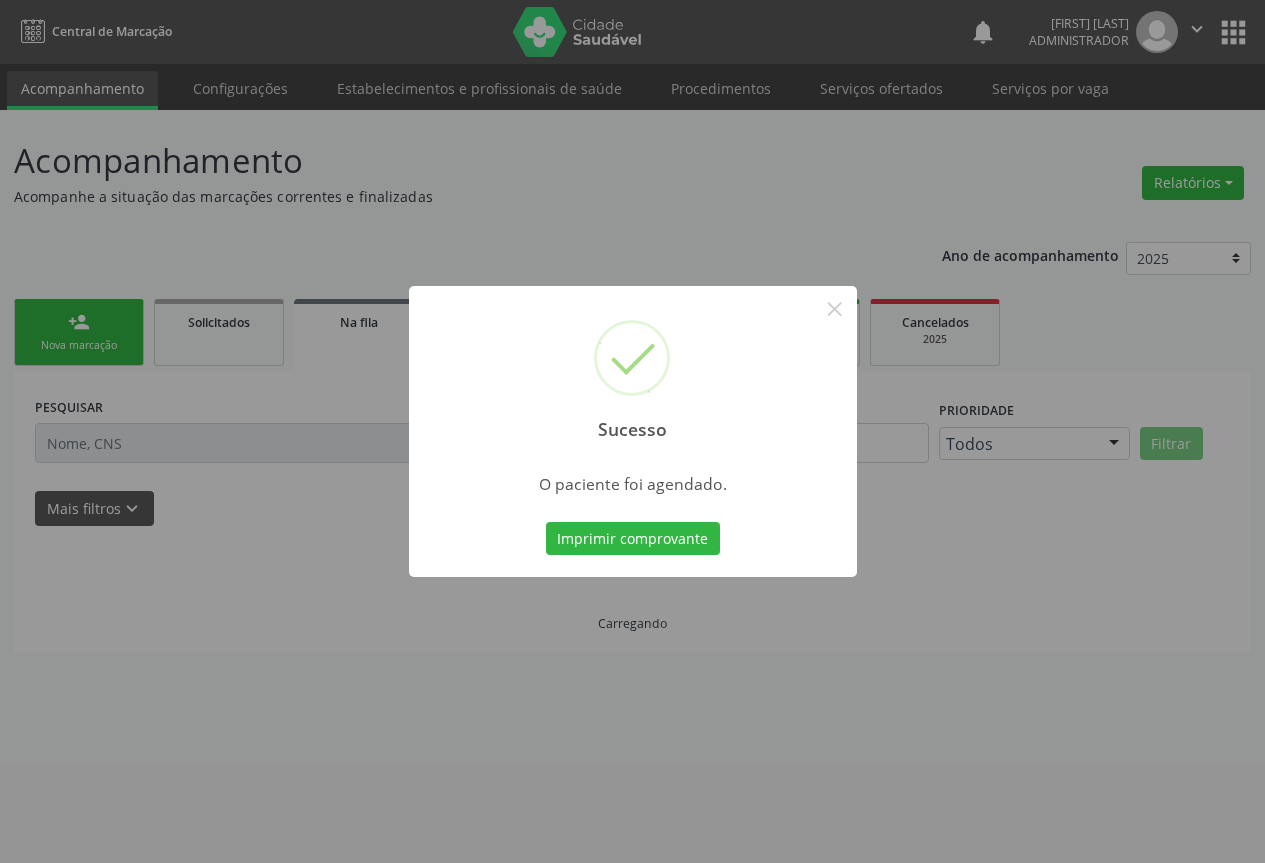 scroll, scrollTop: 0, scrollLeft: 0, axis: both 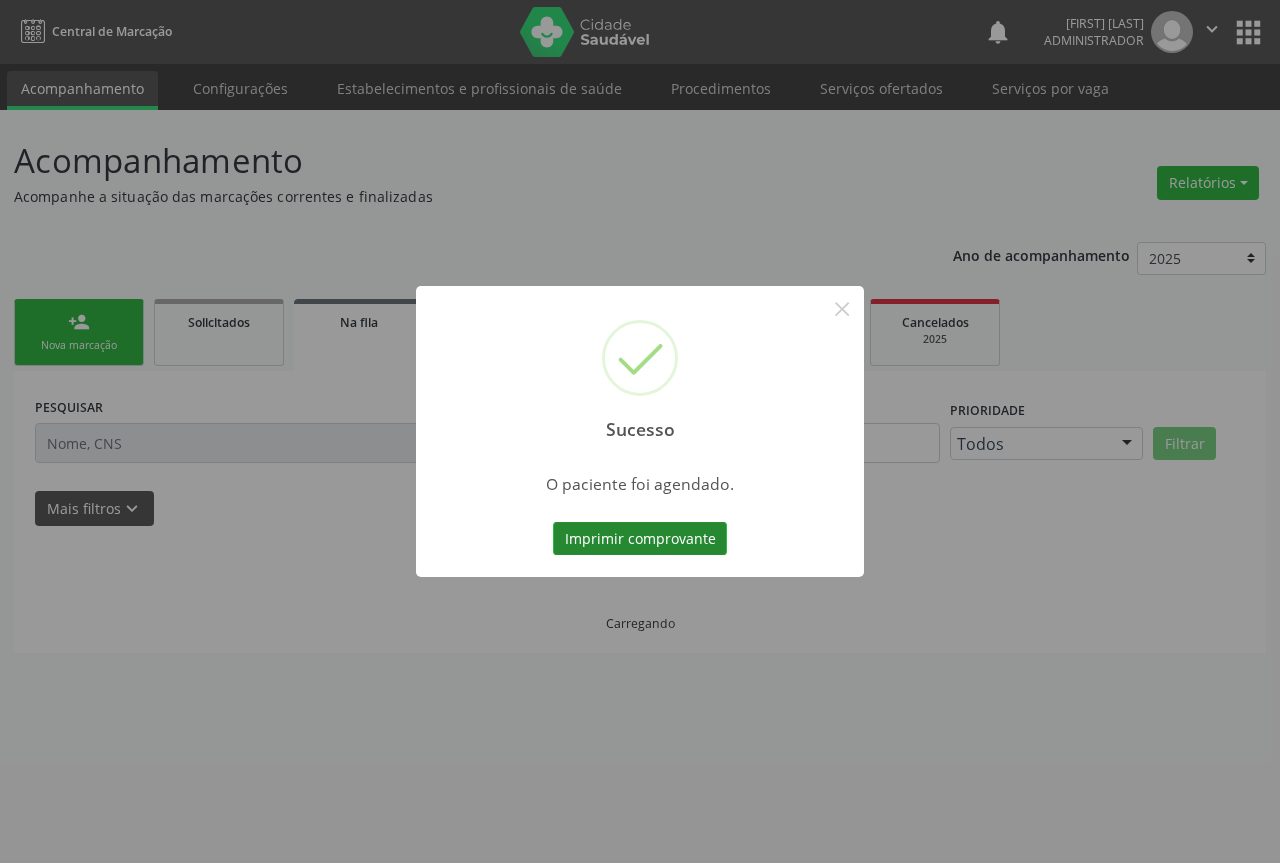 click on "Imprimir comprovante" at bounding box center [640, 539] 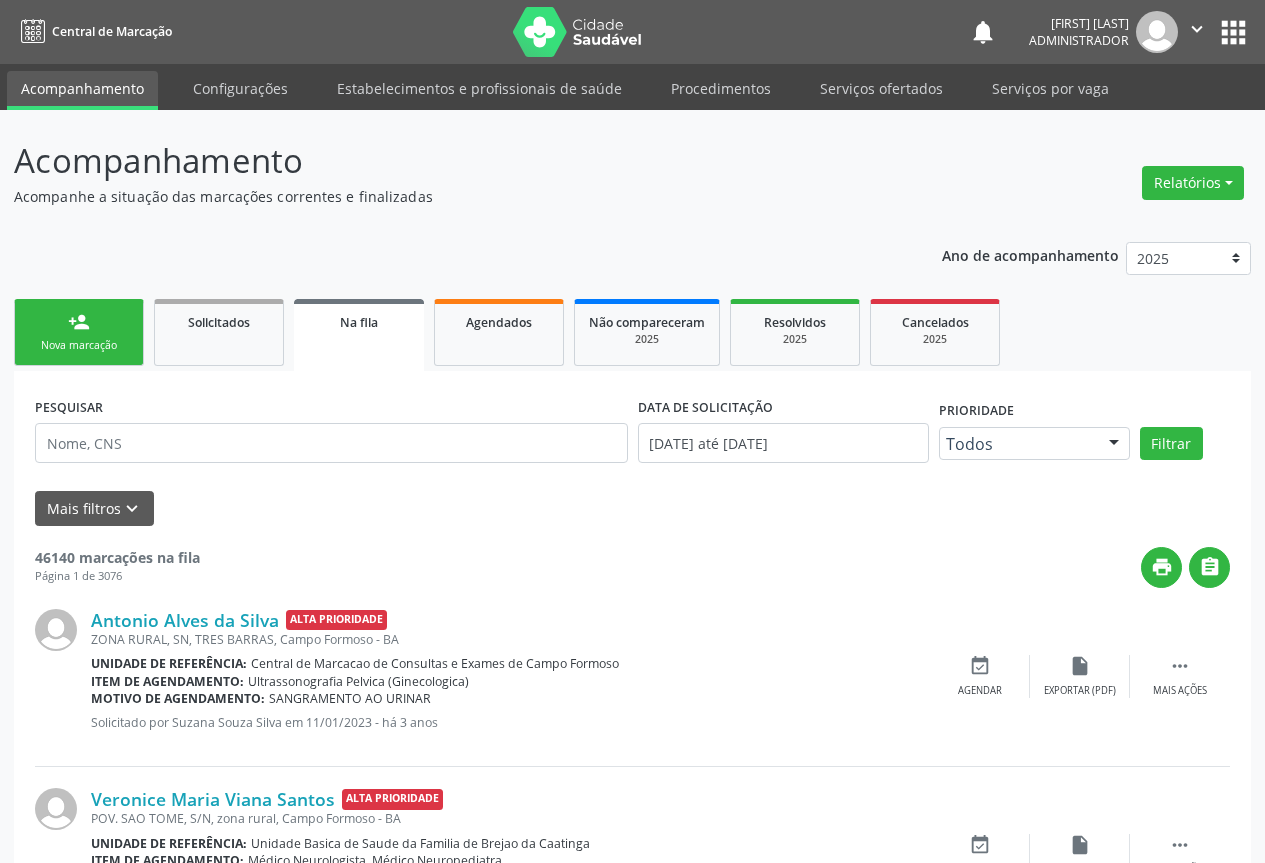 click on "Na fila" at bounding box center [359, 322] 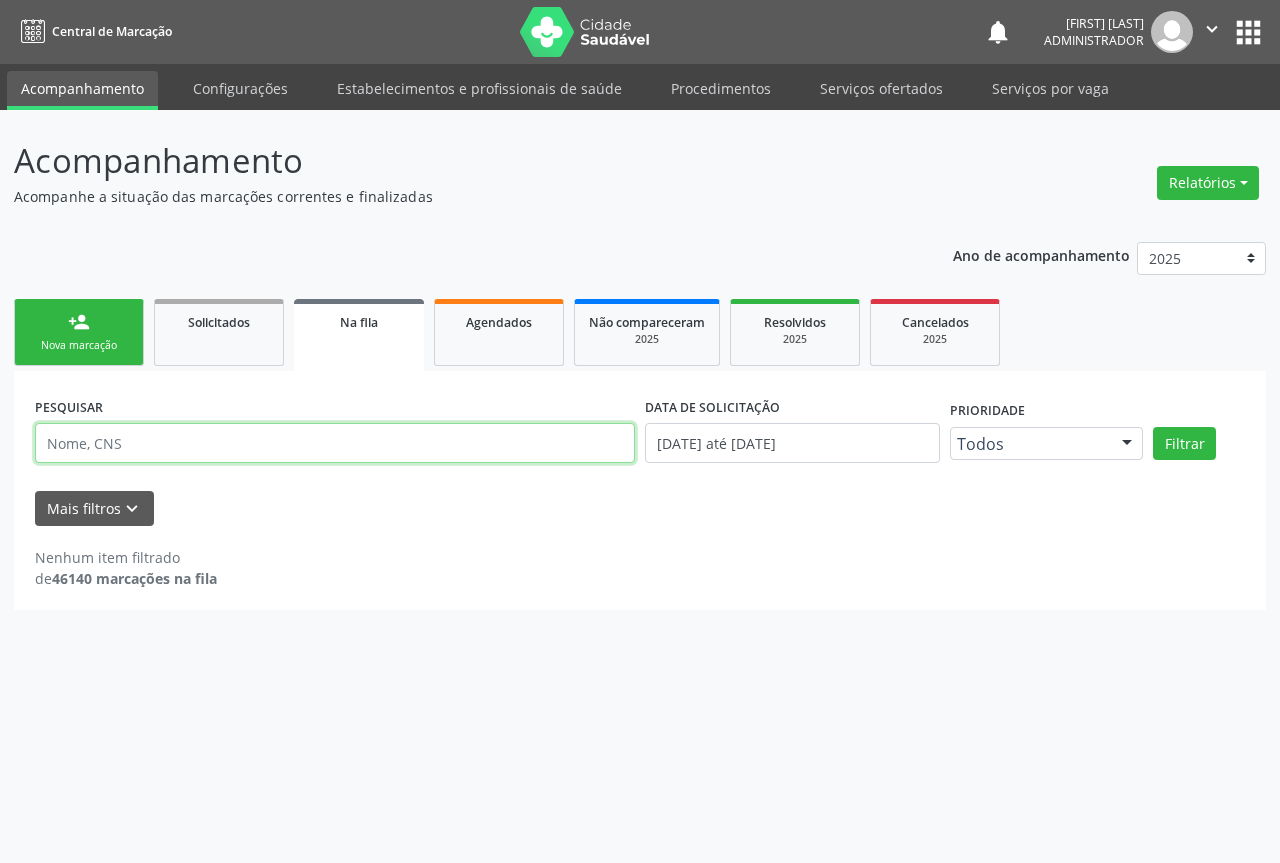 click at bounding box center [335, 443] 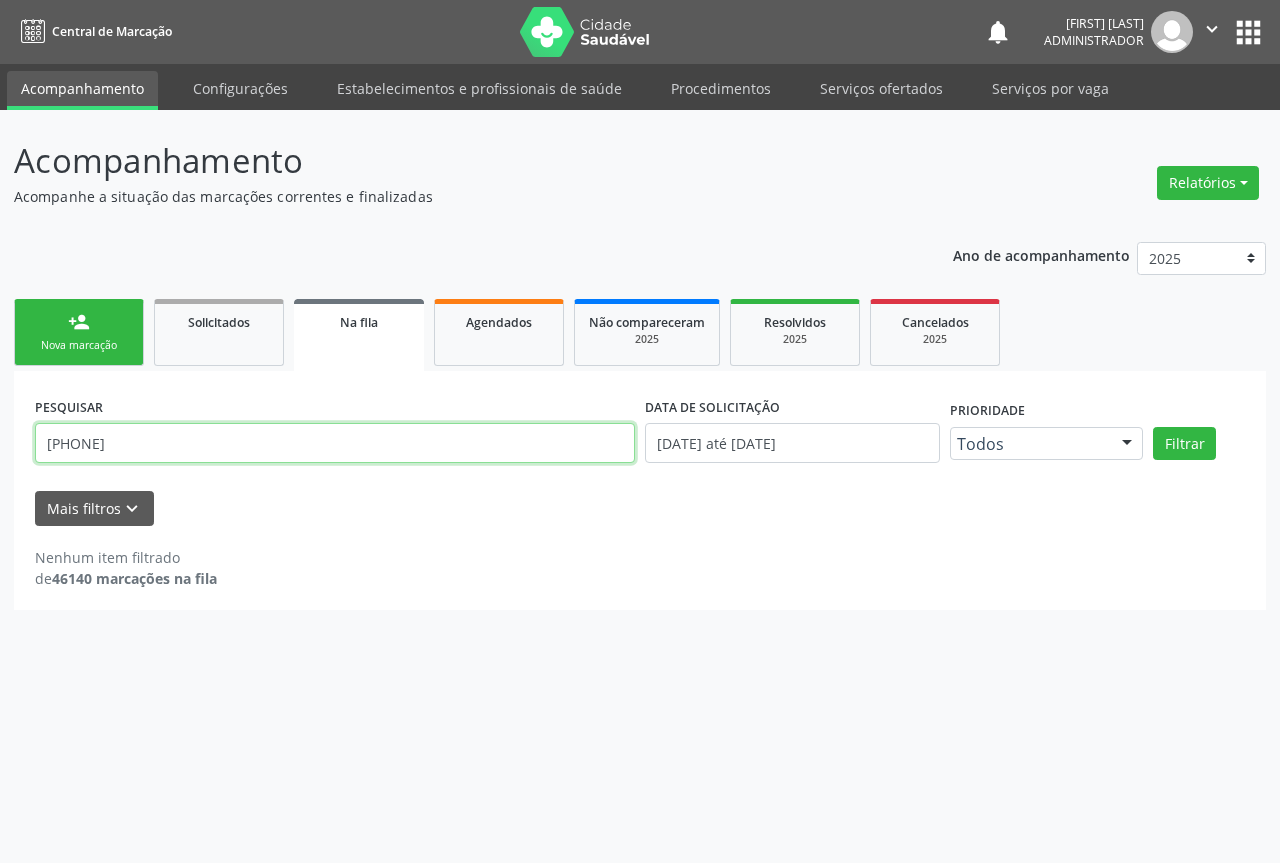 type on "708501507820580" 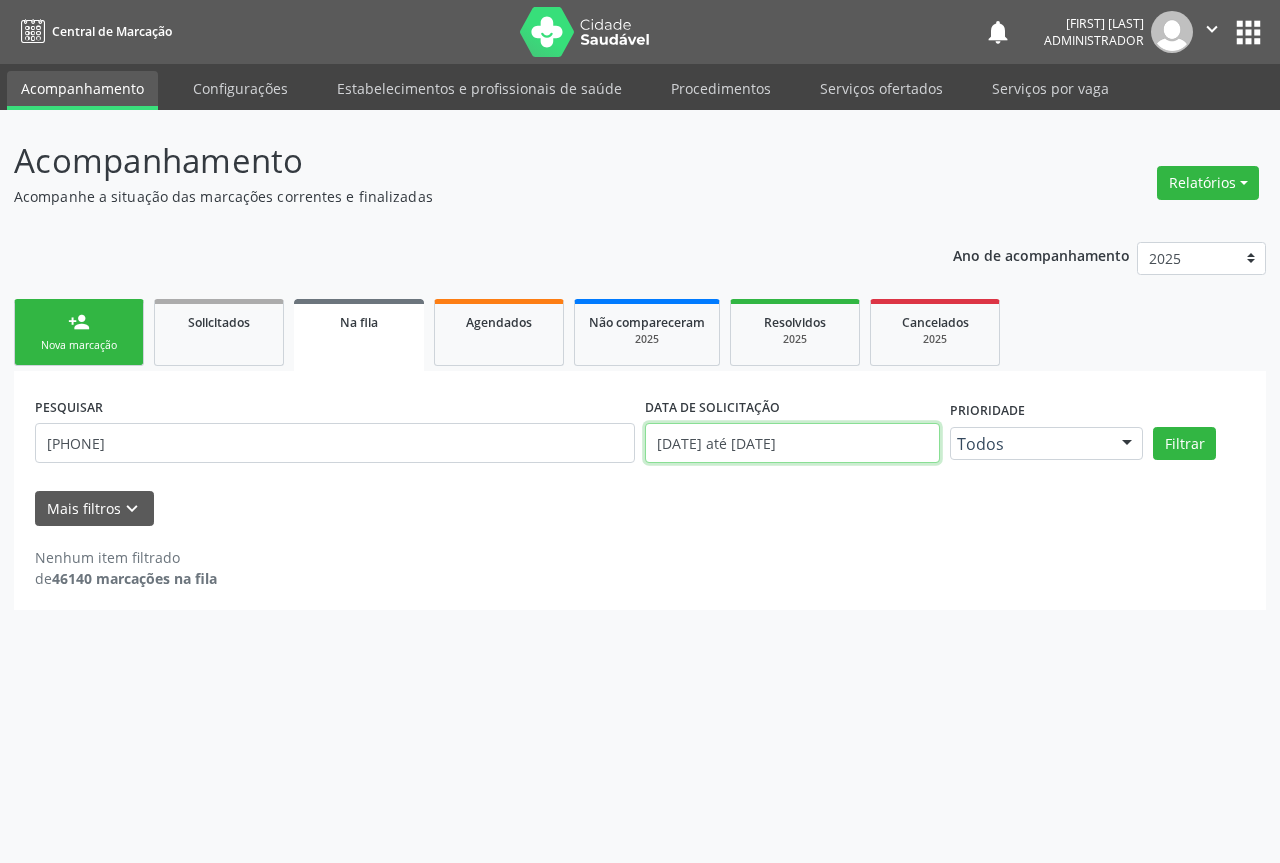 click on "01/01/2023 até 04/08/2025" at bounding box center (792, 443) 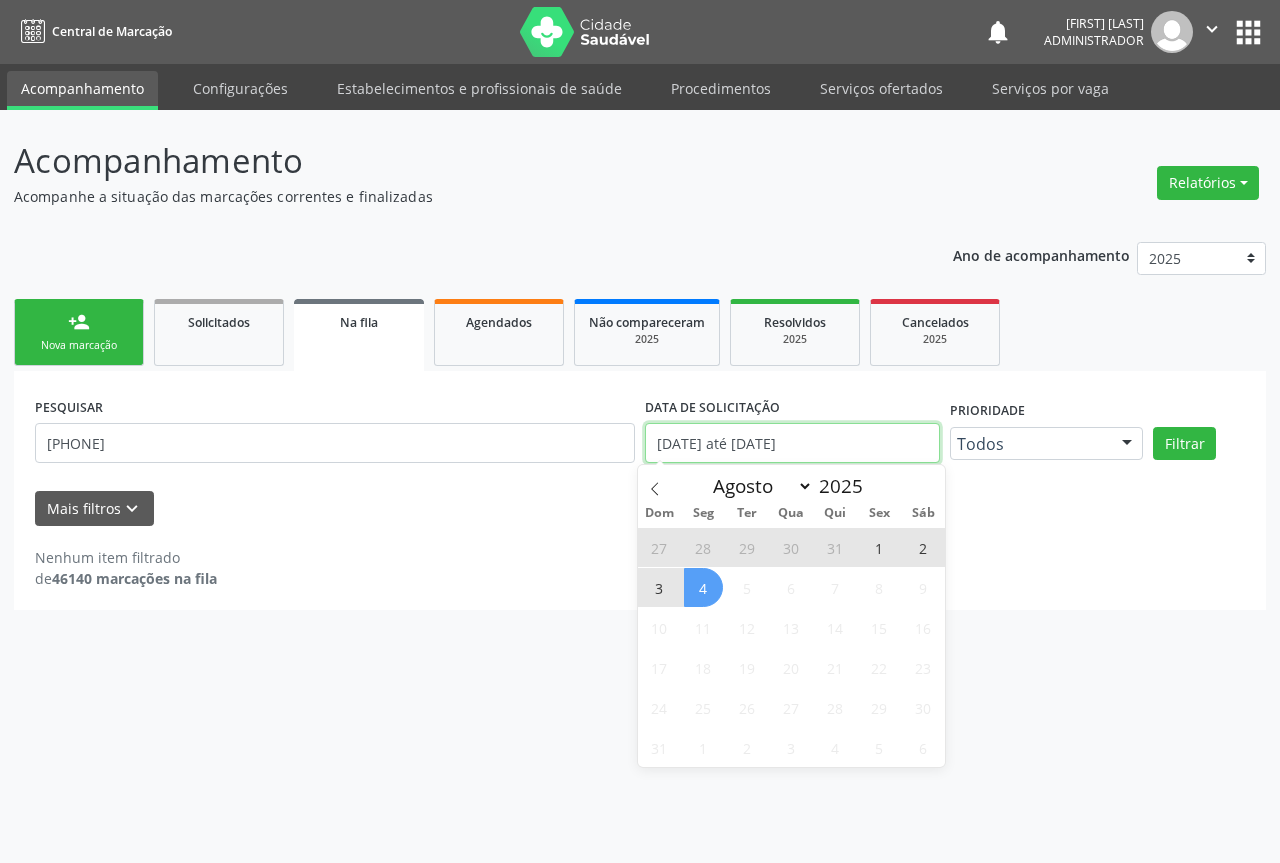 type 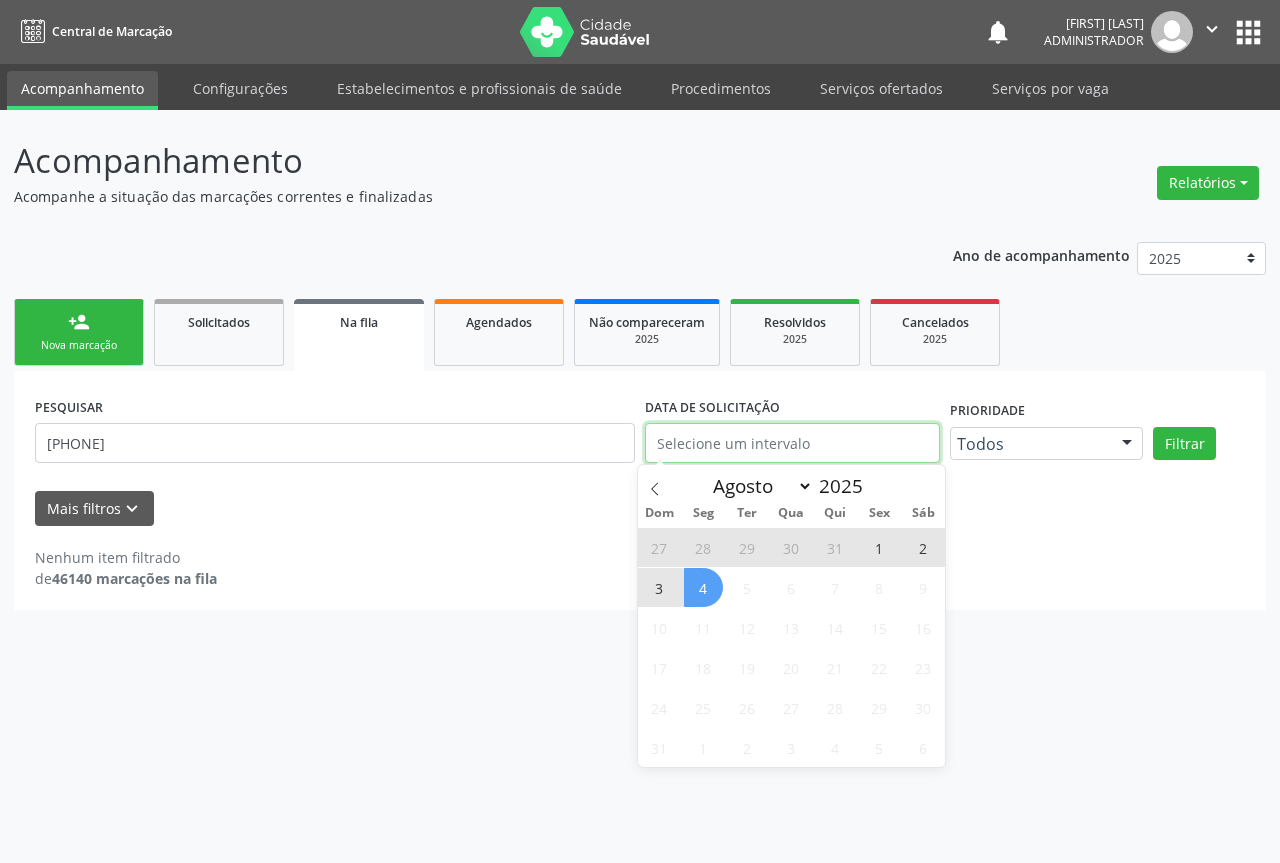 type on "2023" 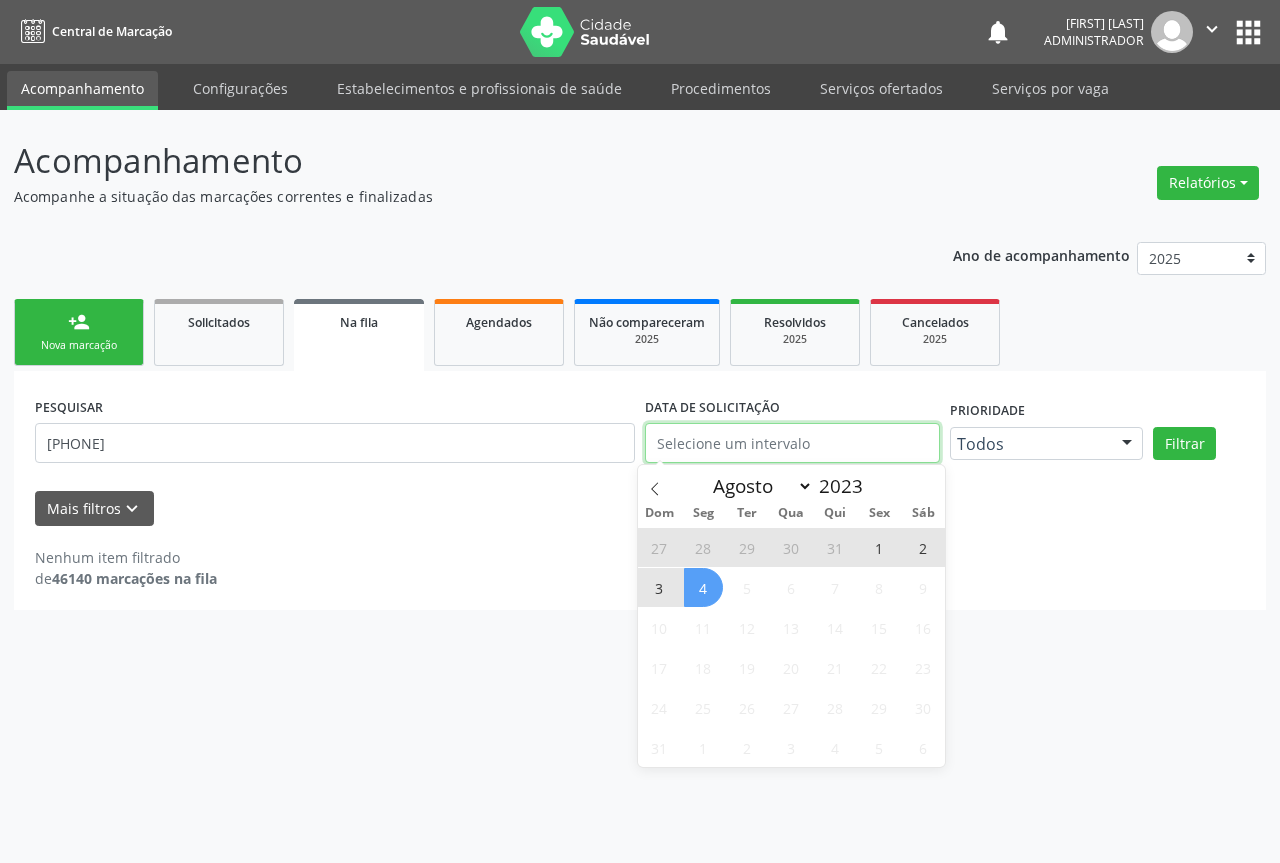select on "0" 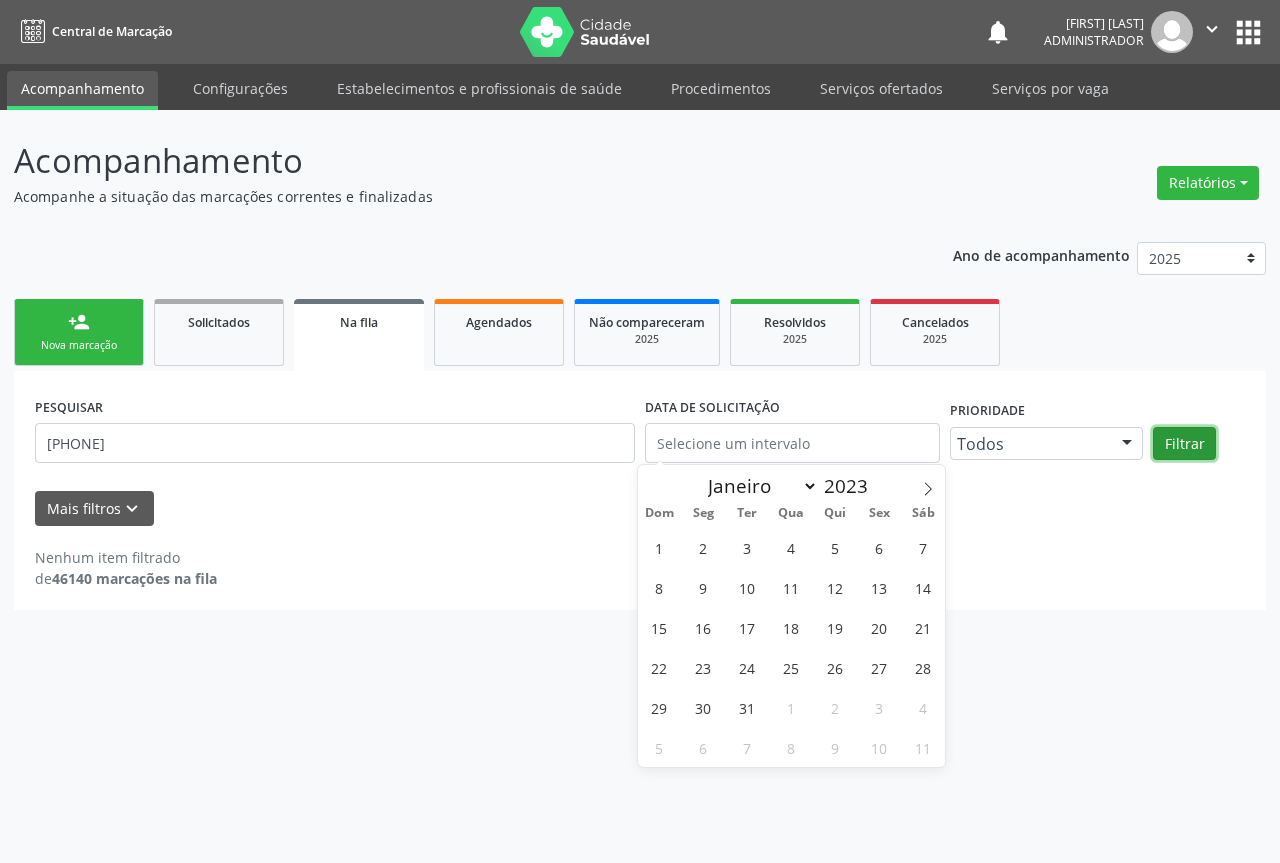 click on "Filtrar" at bounding box center [1184, 444] 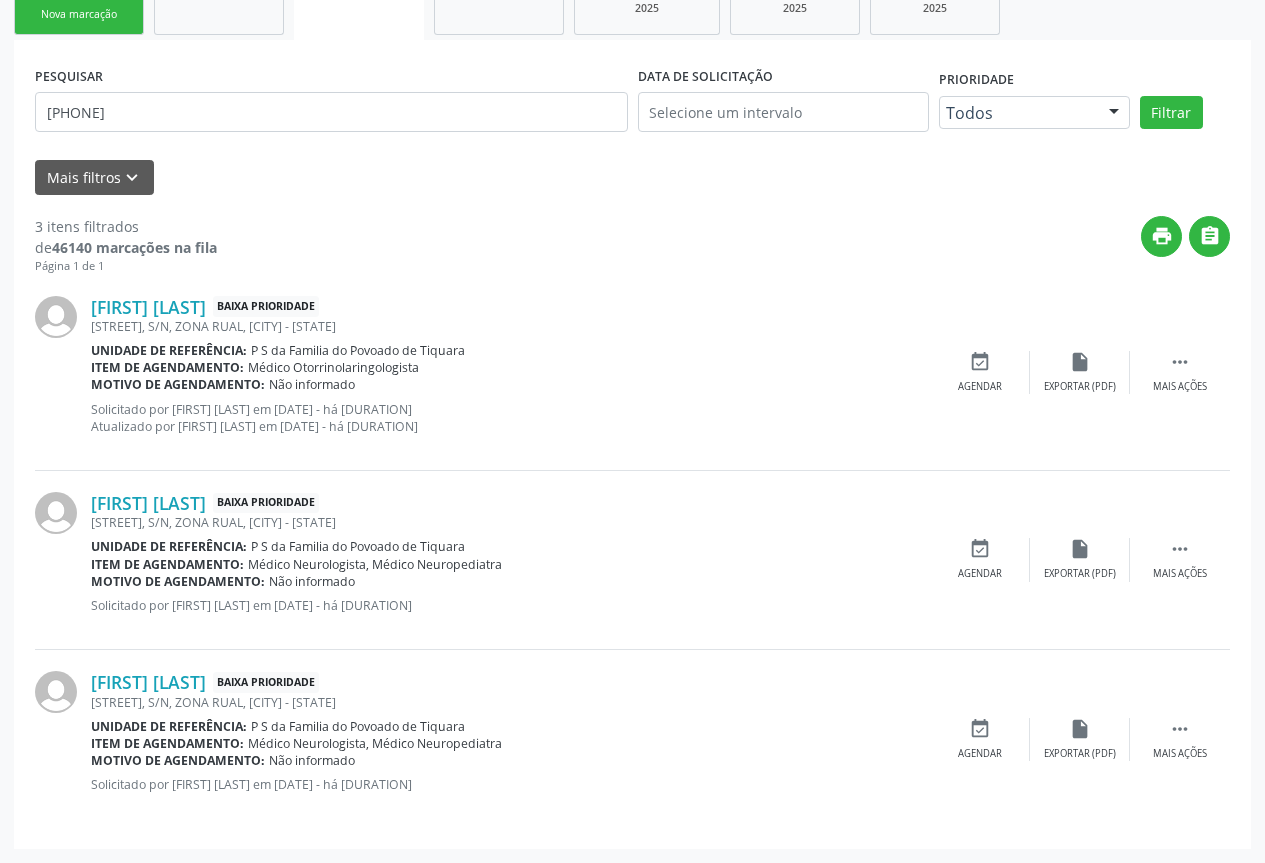 scroll, scrollTop: 0, scrollLeft: 0, axis: both 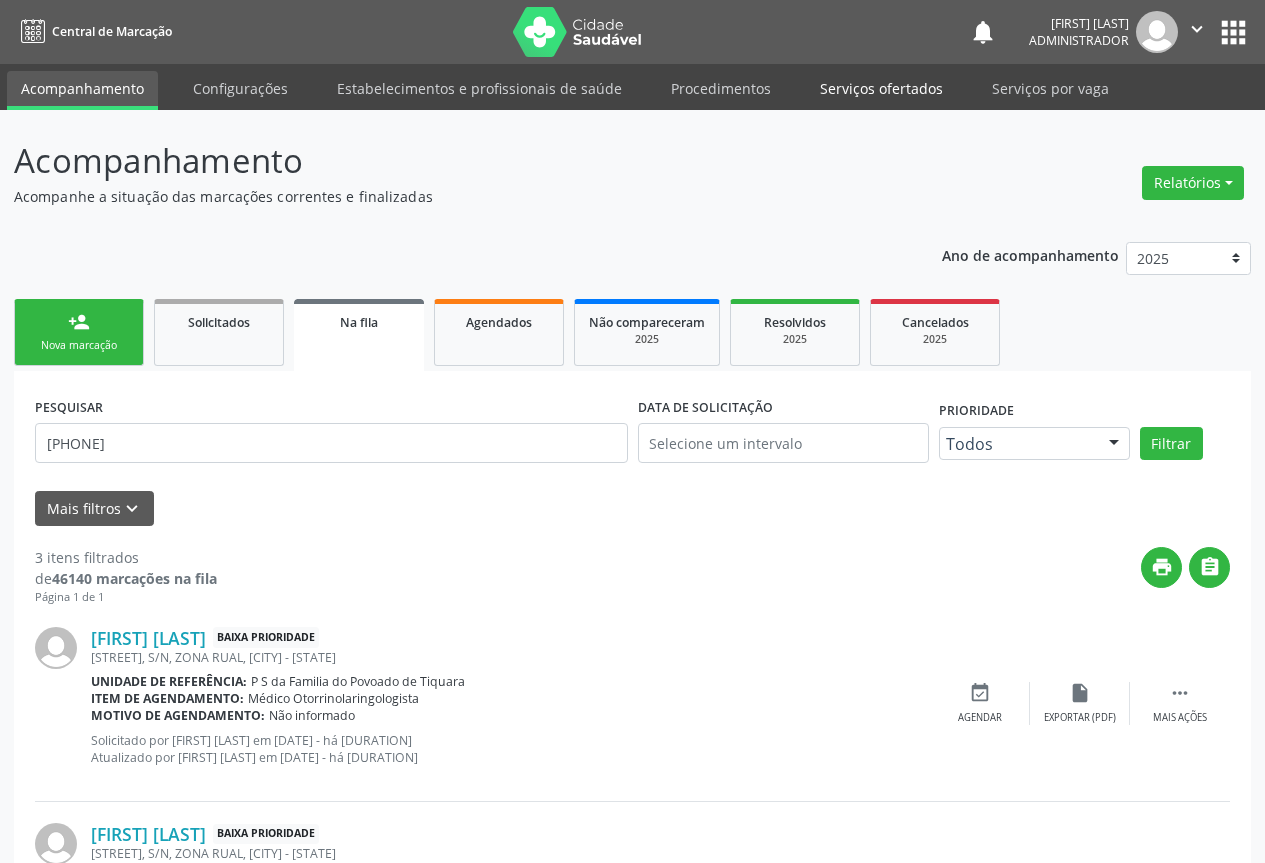 click on "Serviços ofertados" at bounding box center (881, 88) 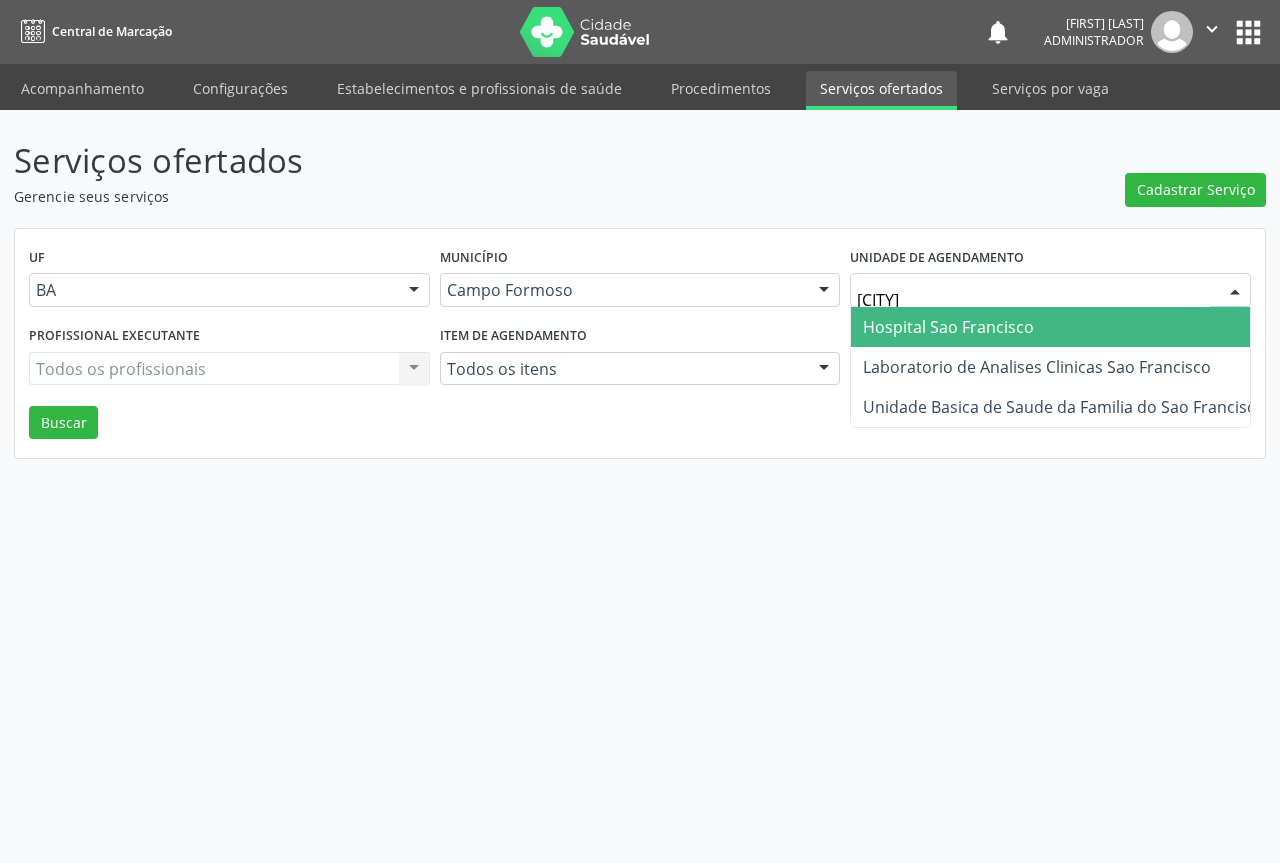 type on "SAO FRANC" 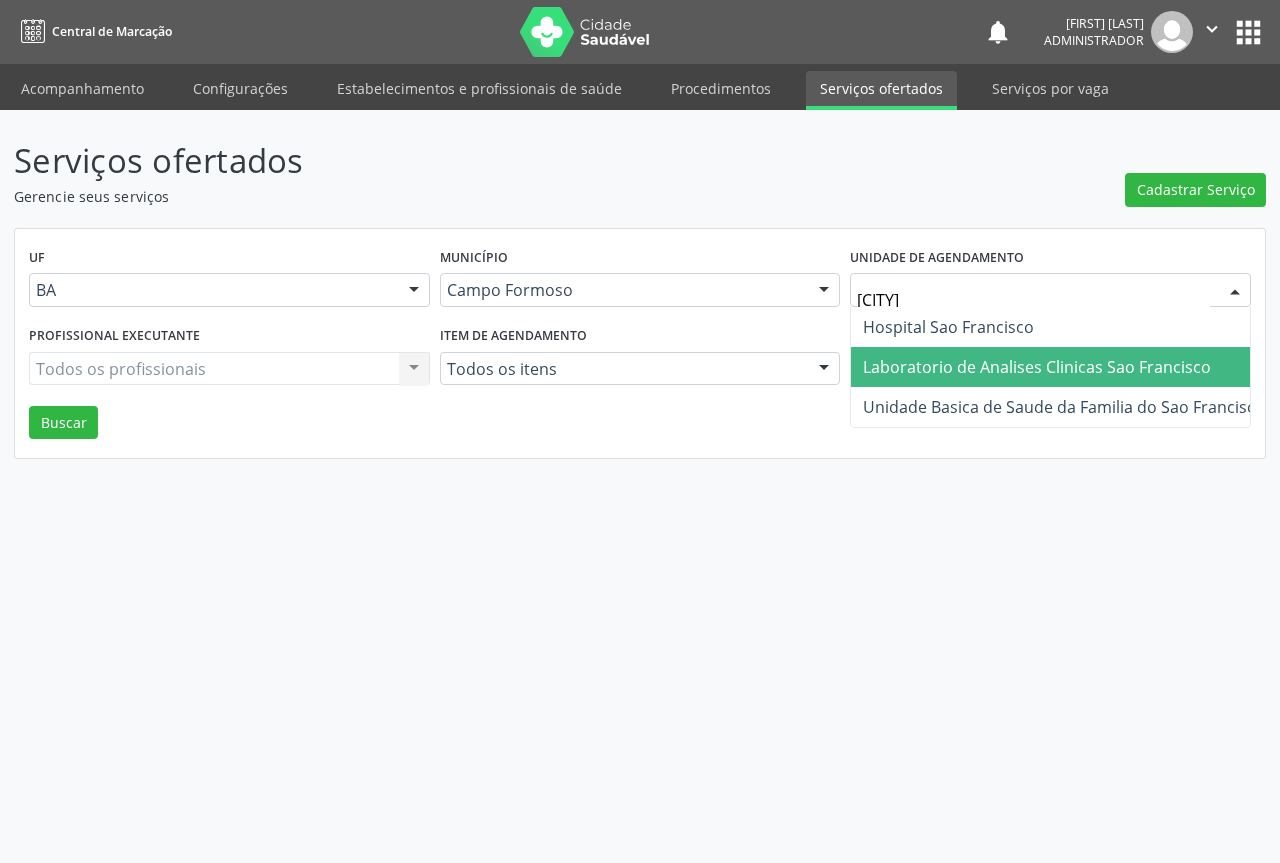 click on "Laboratorio de Analises Clinicas Sao Francisco" at bounding box center (1037, 367) 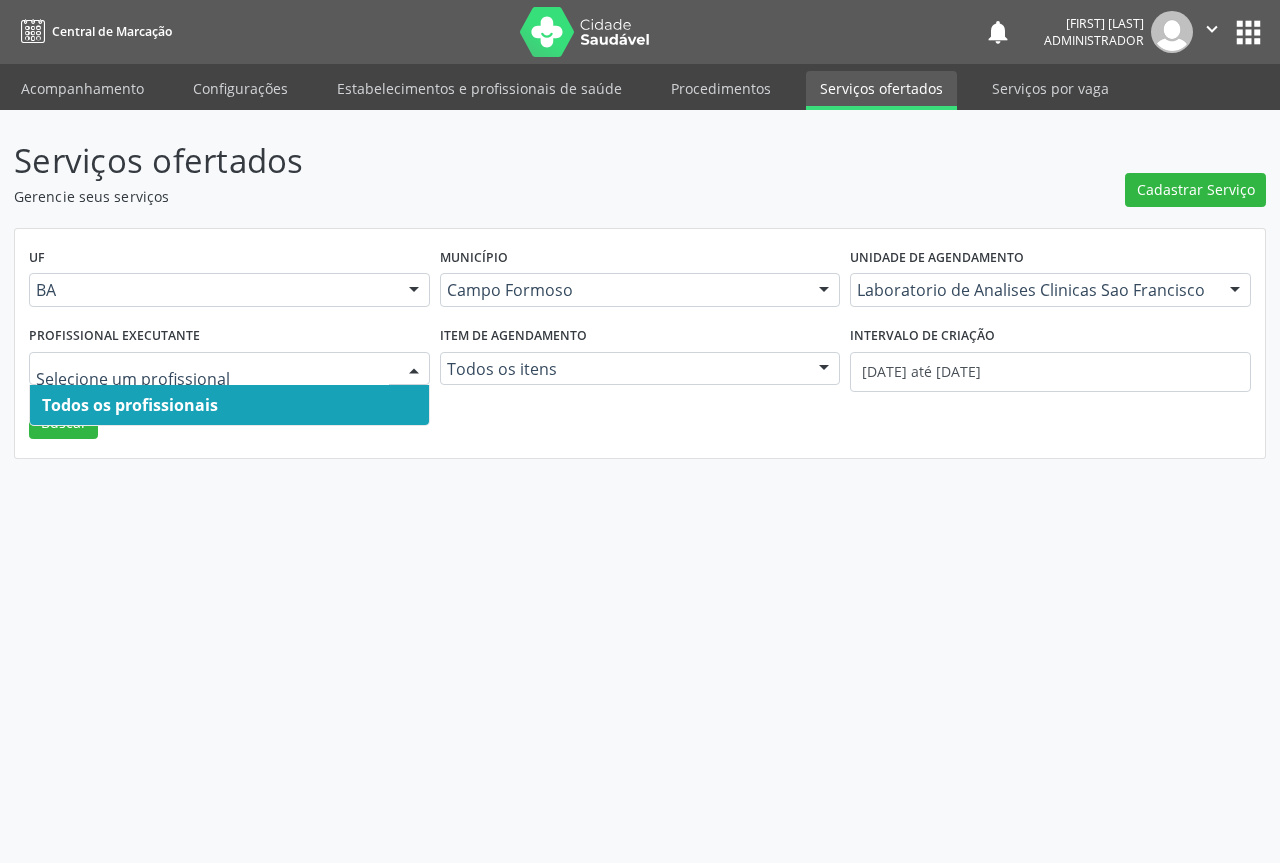 click at bounding box center (414, 370) 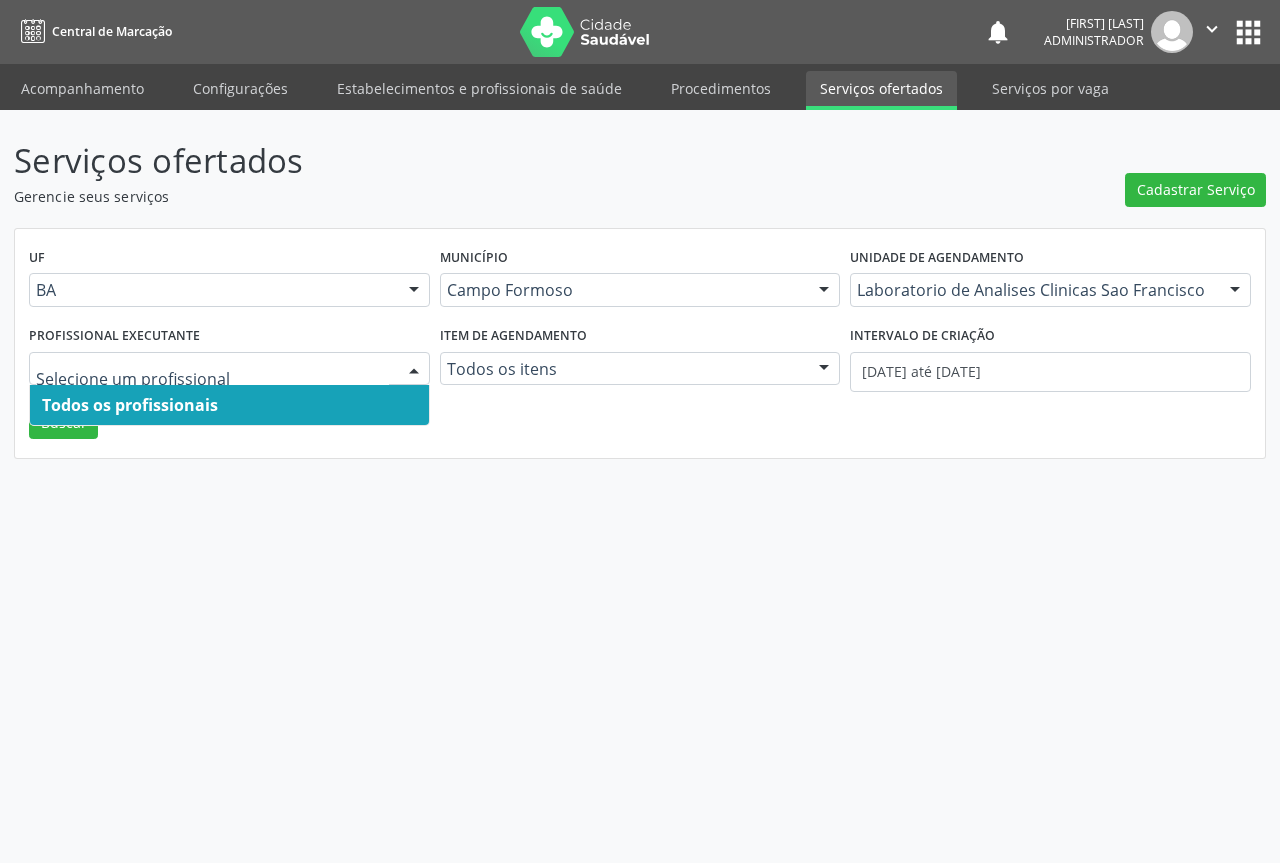 click on "Todos os profissionais" at bounding box center (229, 405) 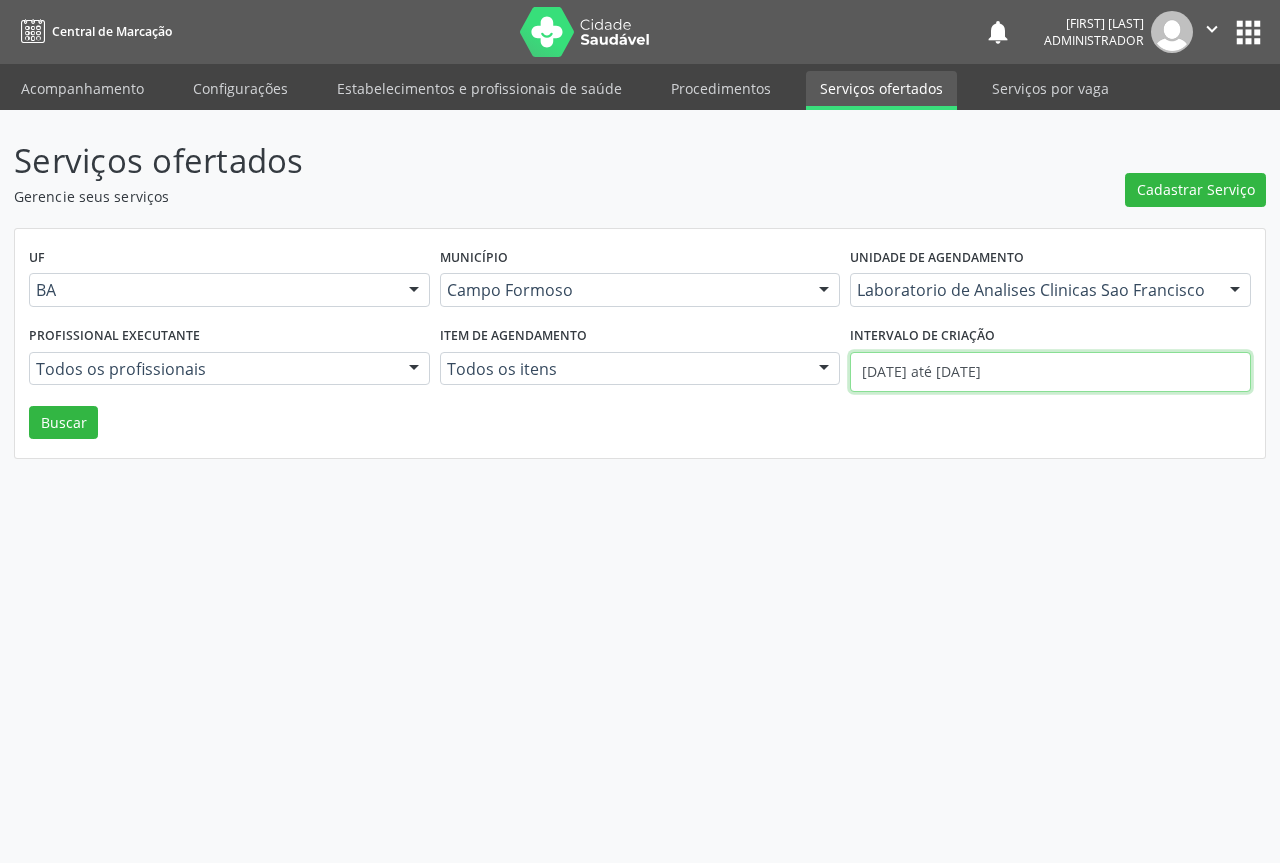 click on "01/08/2025 até 04/08/2025" at bounding box center [1050, 372] 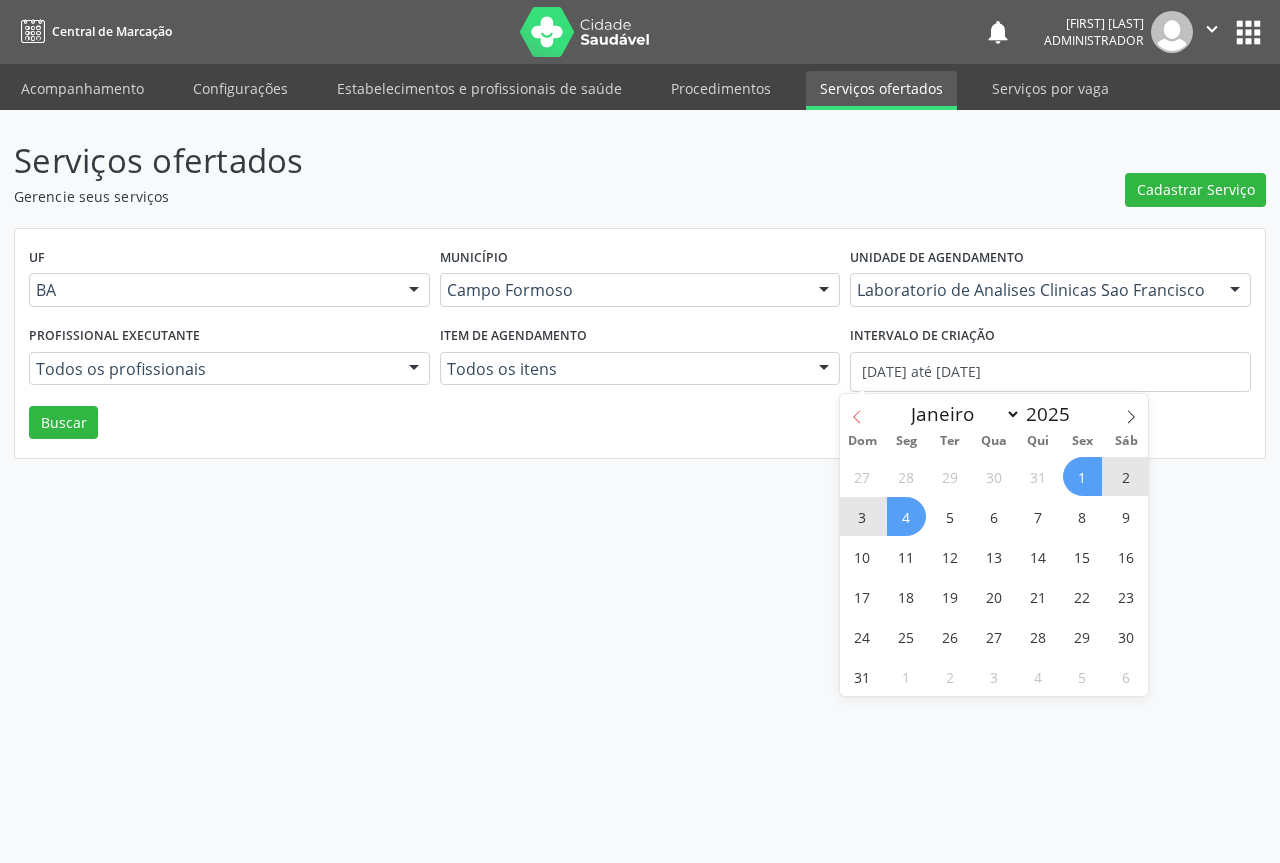 click at bounding box center [857, 411] 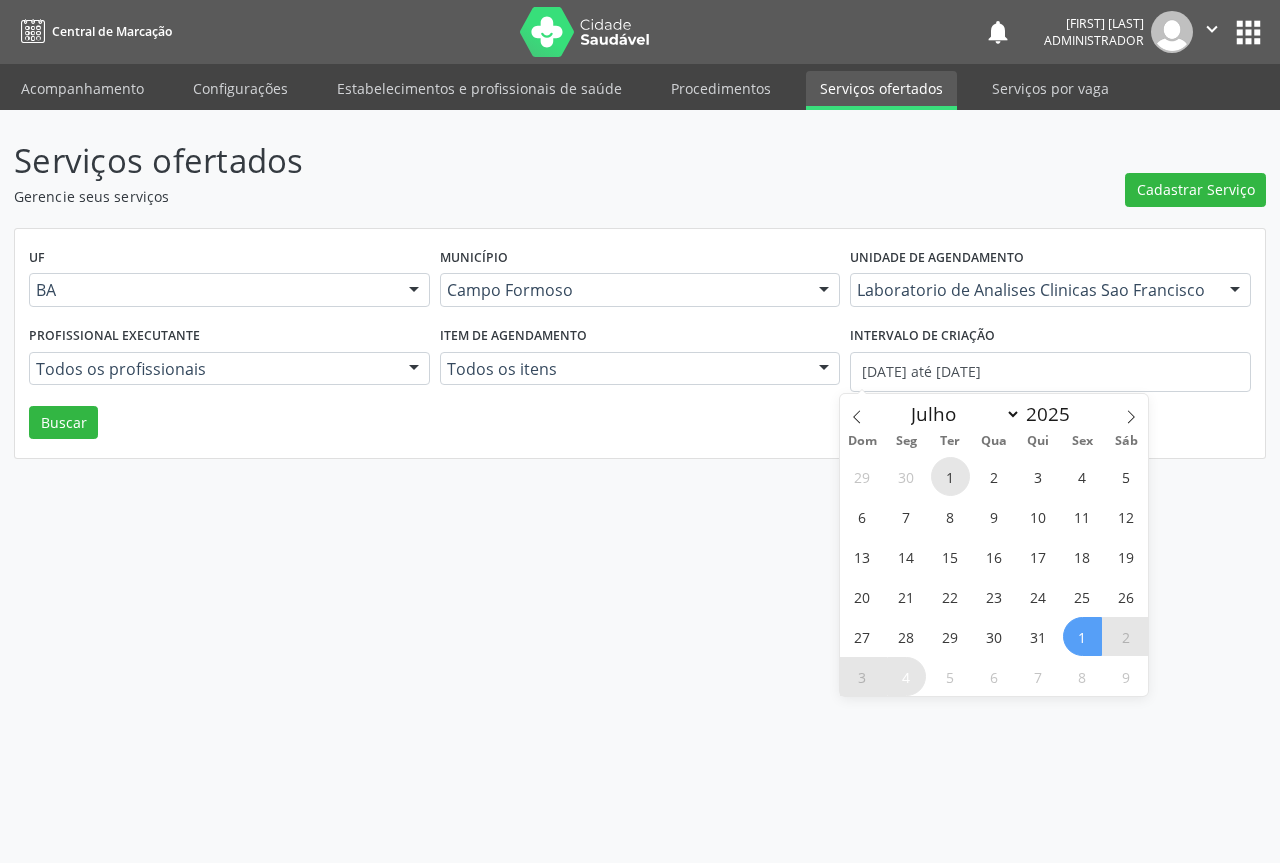 click on "1" at bounding box center [950, 476] 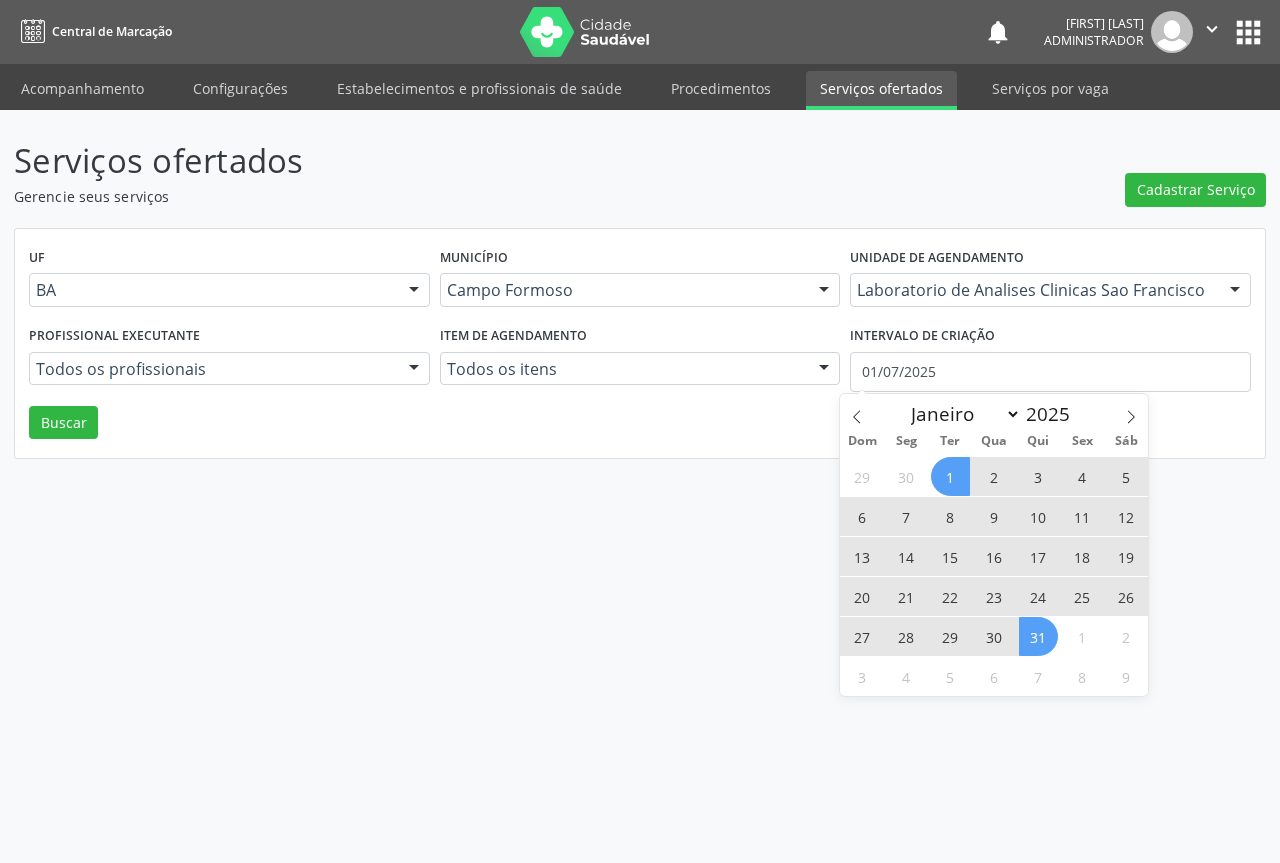 click on "31" at bounding box center (1038, 636) 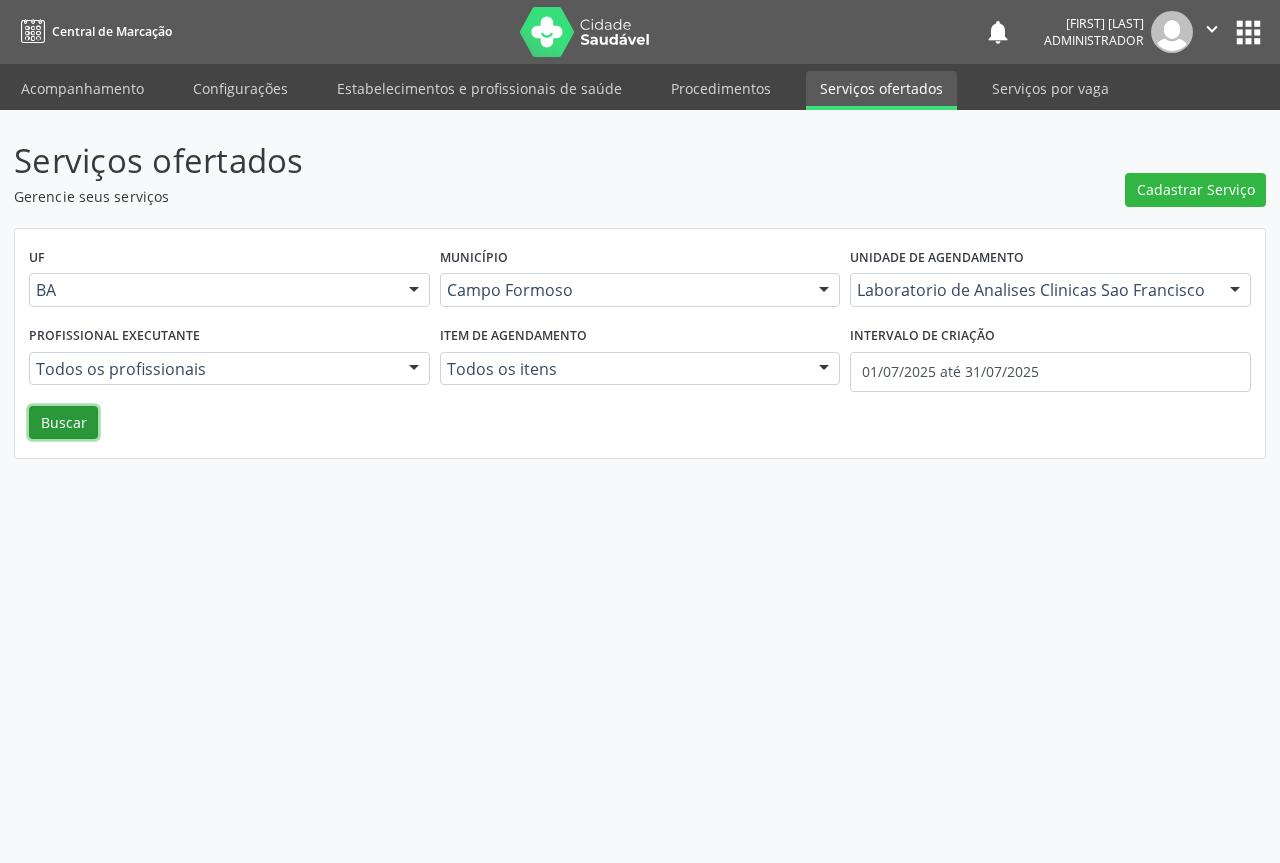 click on "Buscar" at bounding box center [63, 423] 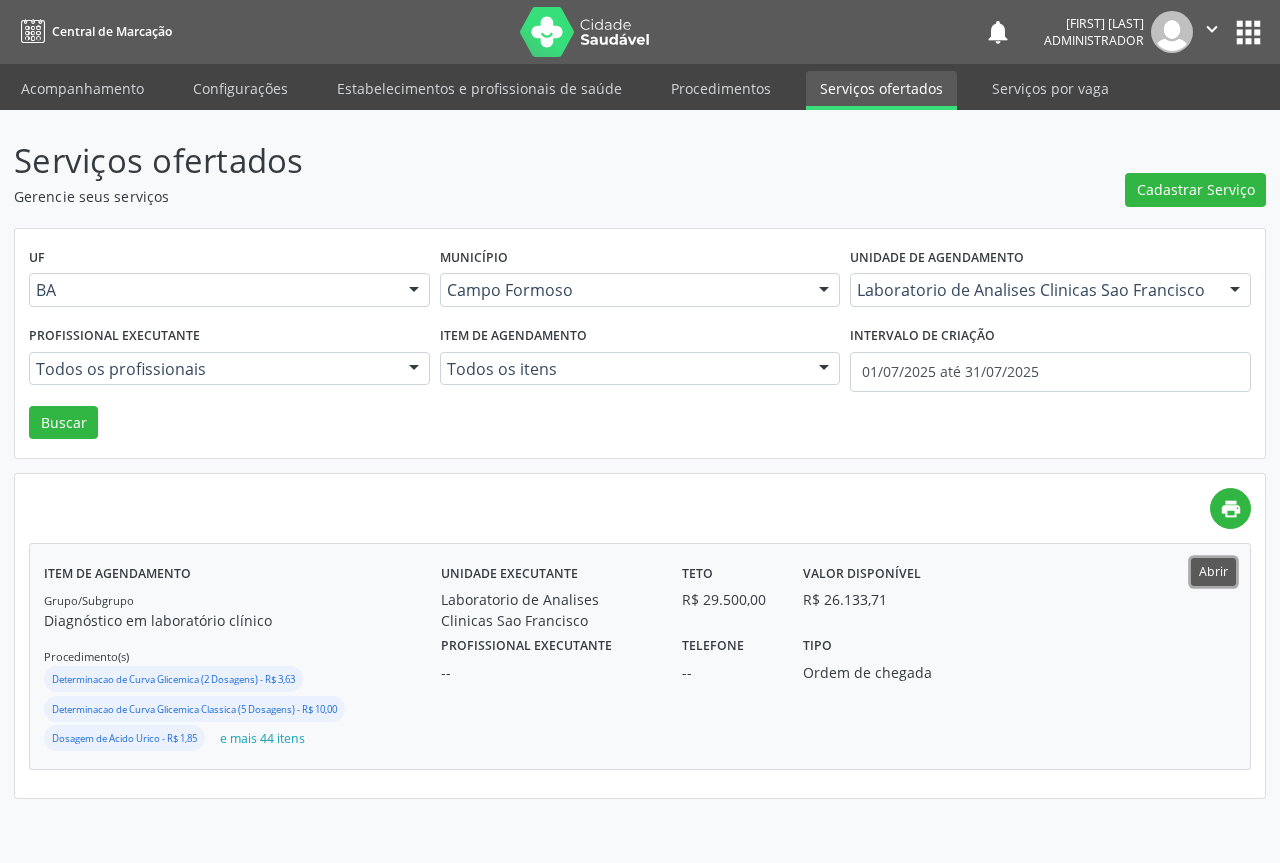 click on "Abrir" at bounding box center (1213, 571) 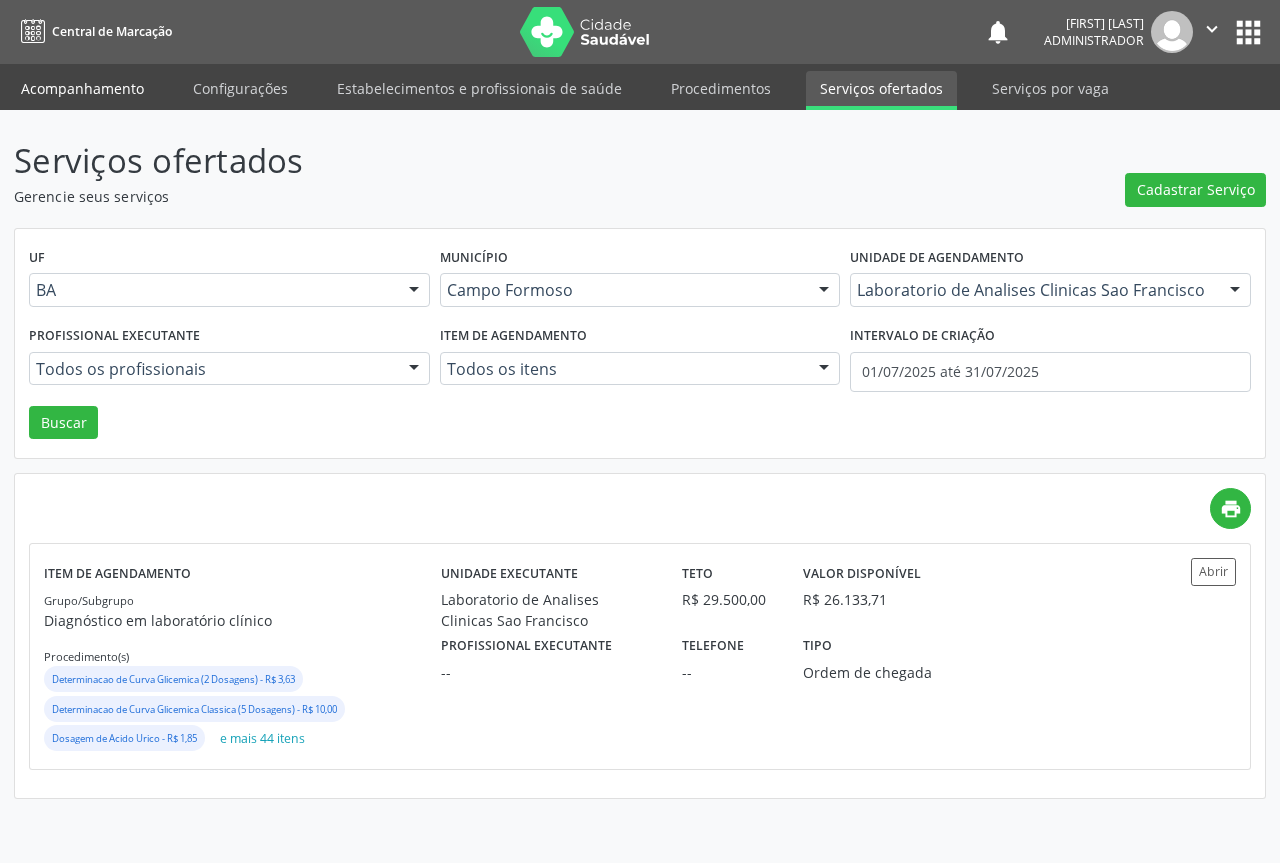 click on "Acompanhamento" at bounding box center [82, 88] 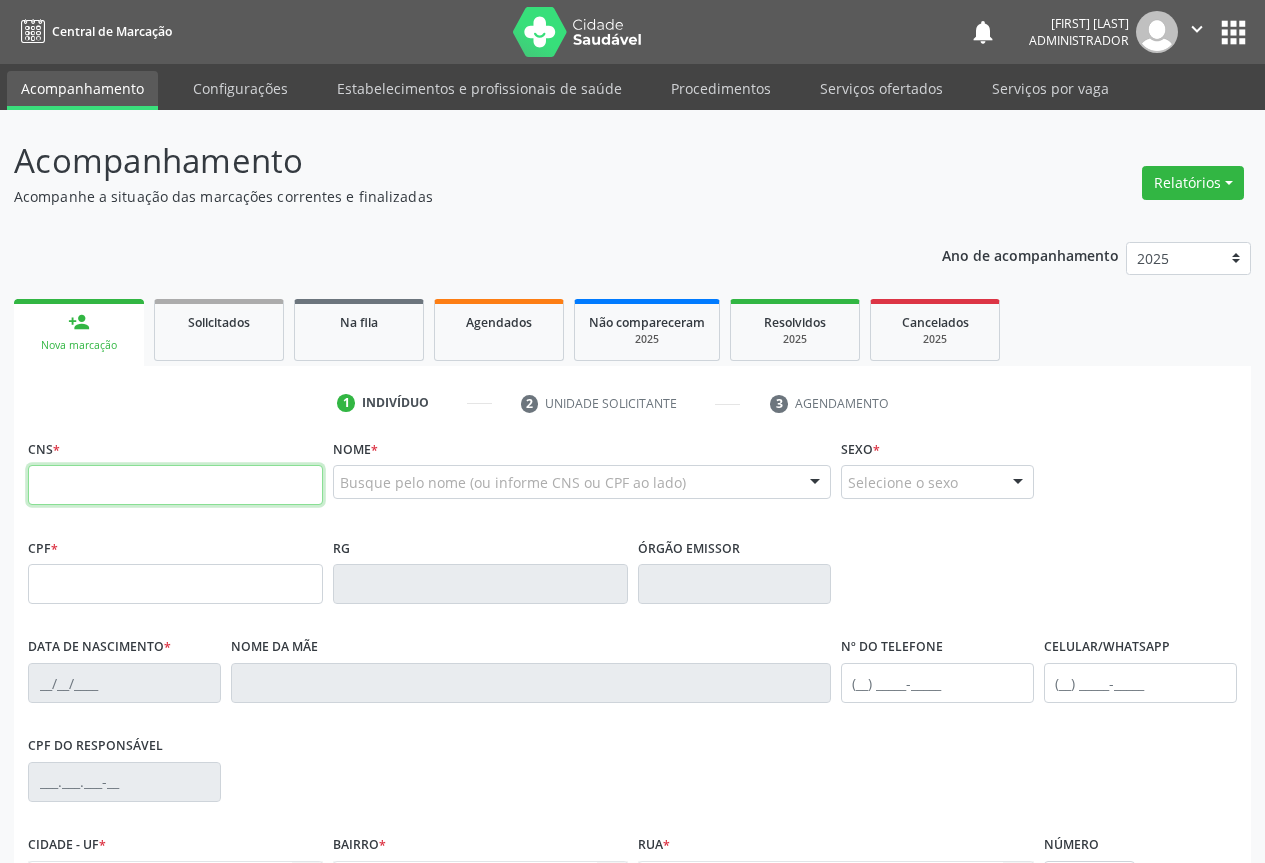 click at bounding box center [175, 485] 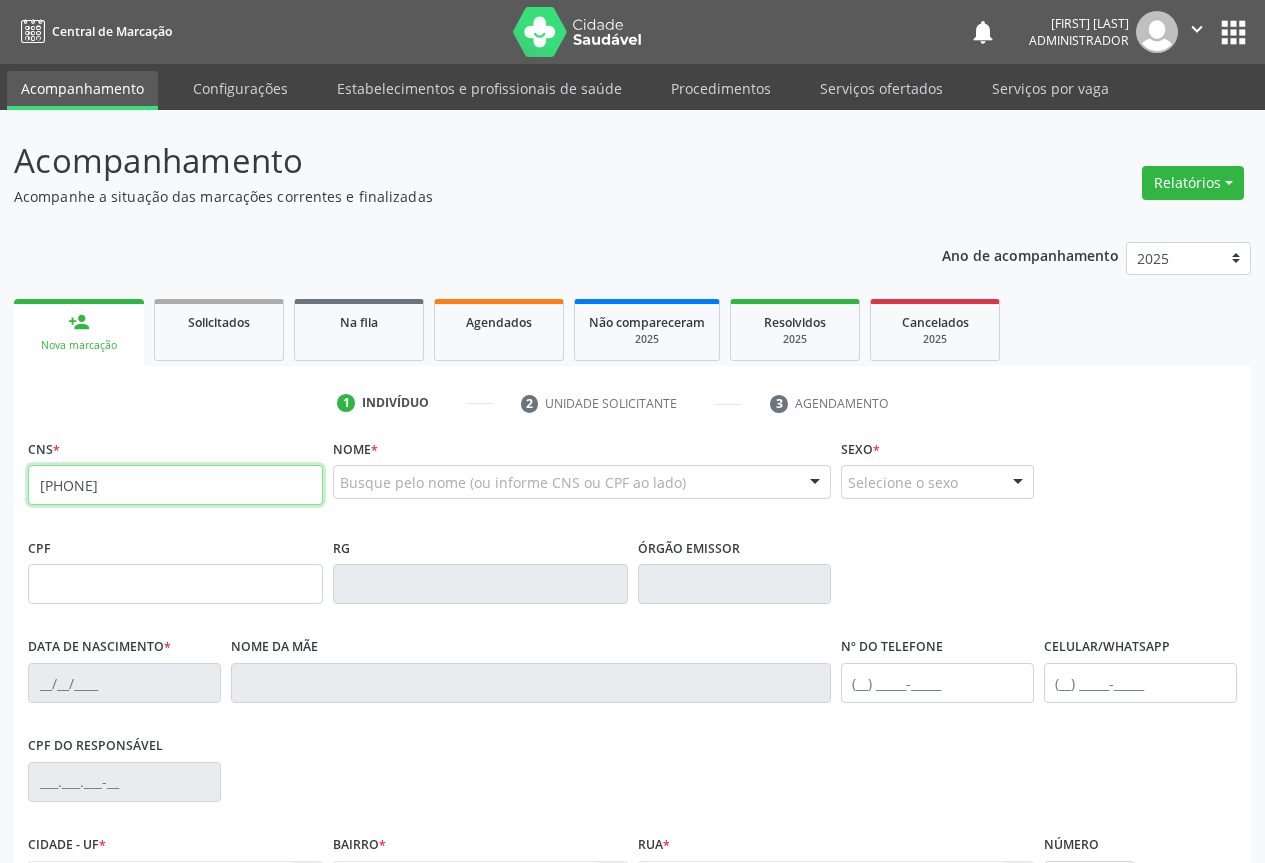 type on "708 2071 7872 4046" 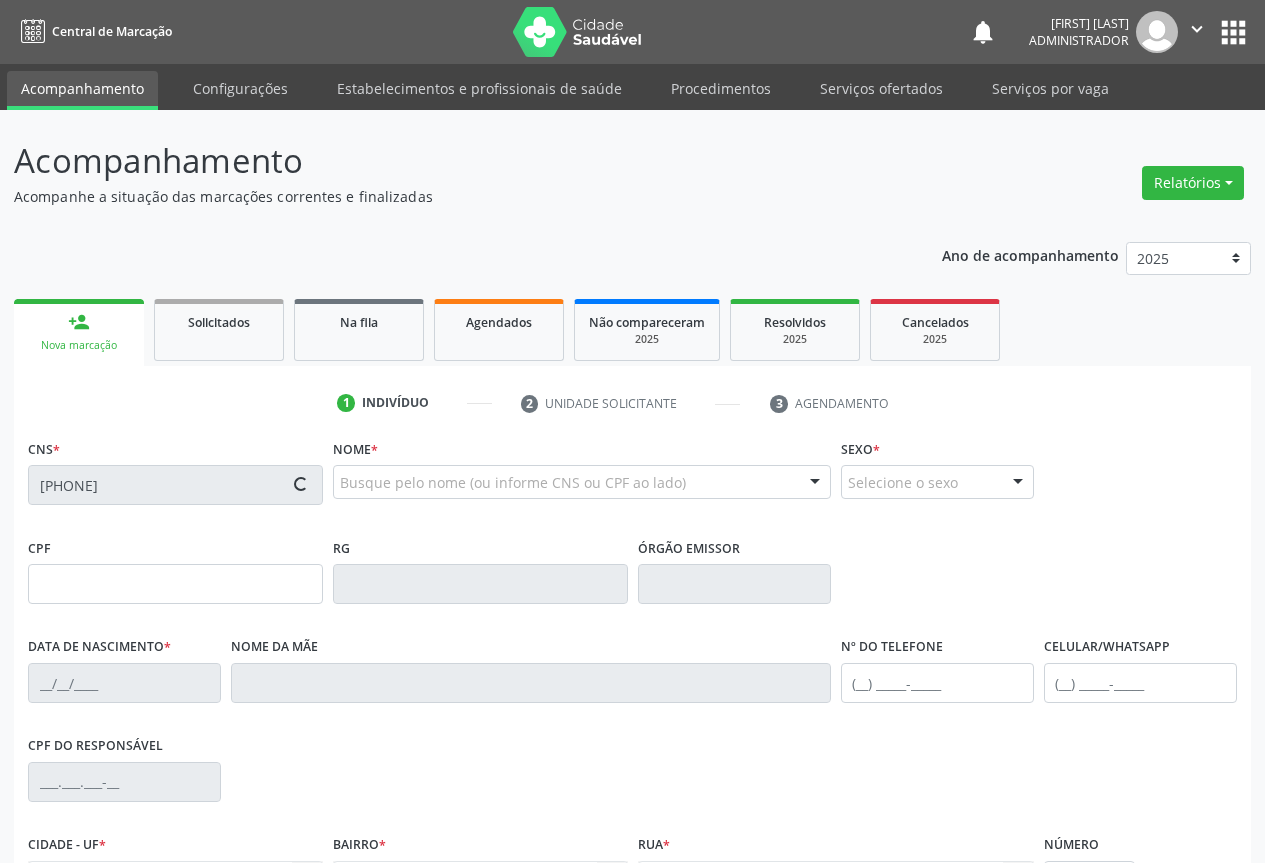 type on "2110515600" 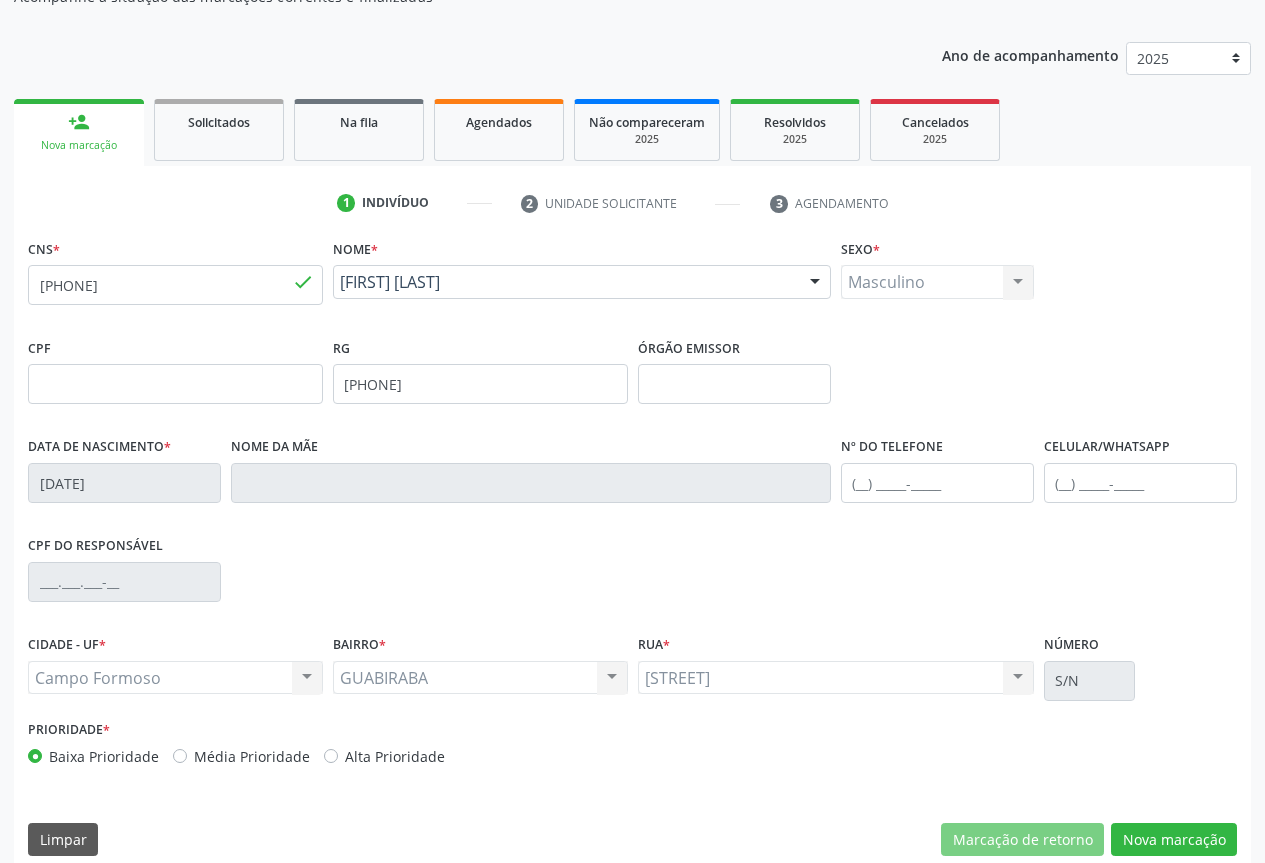 scroll, scrollTop: 221, scrollLeft: 0, axis: vertical 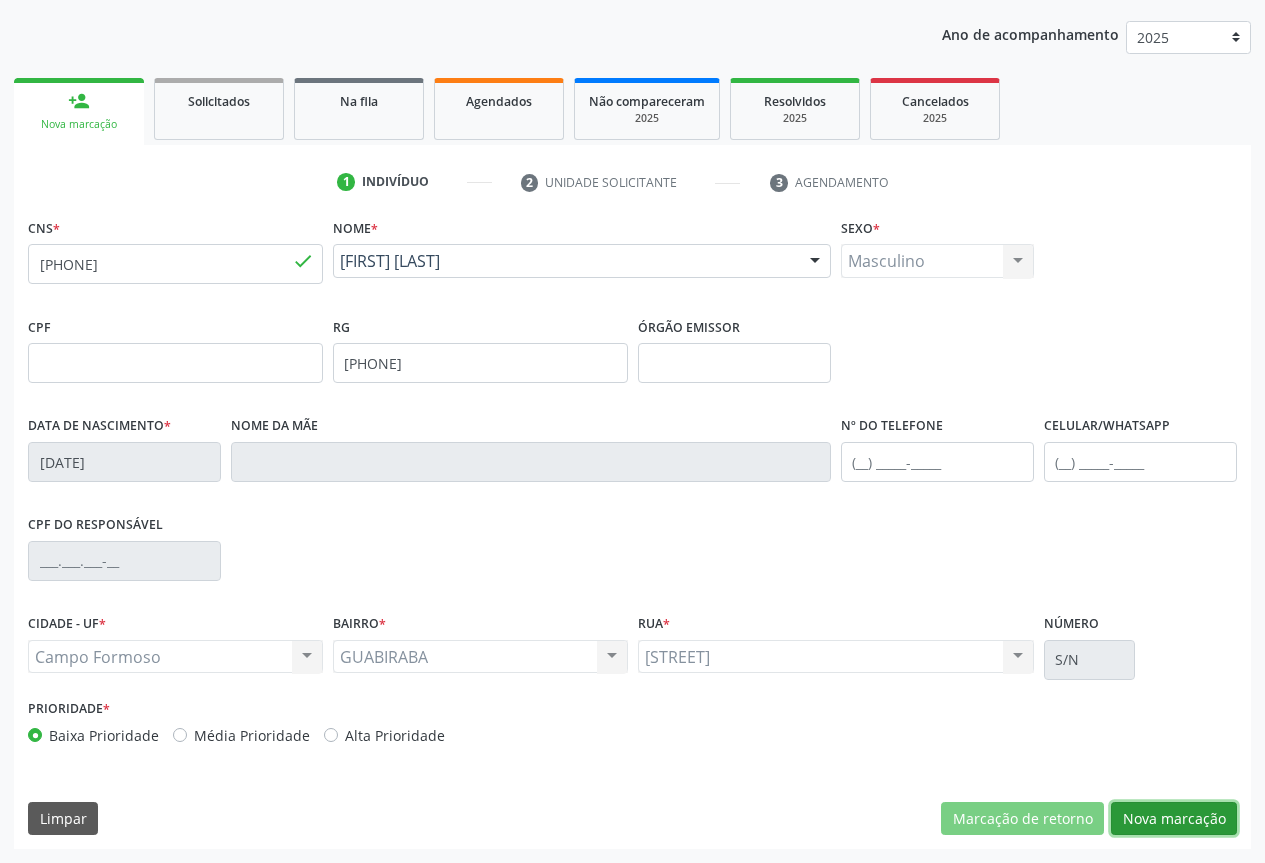 click on "Nova marcação" at bounding box center (1174, 819) 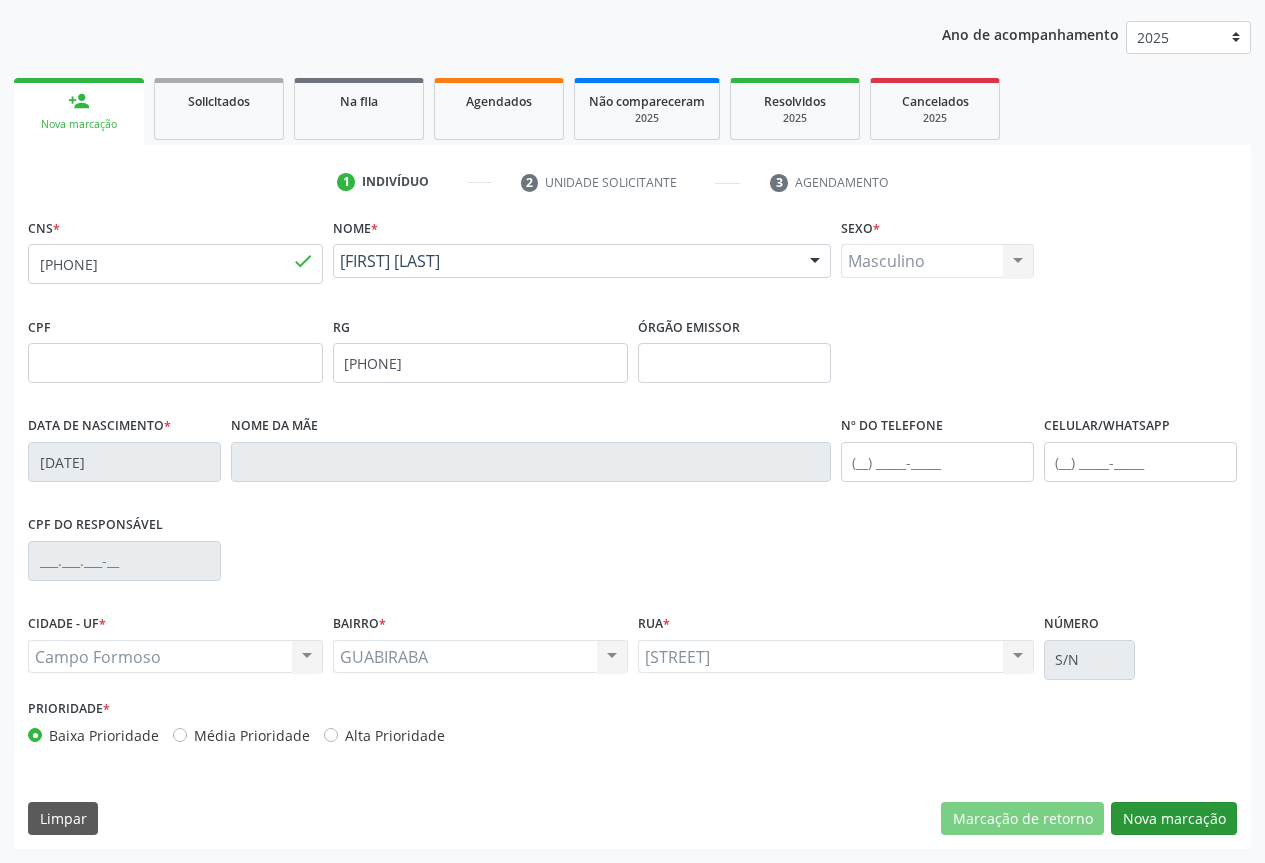 scroll, scrollTop: 43, scrollLeft: 0, axis: vertical 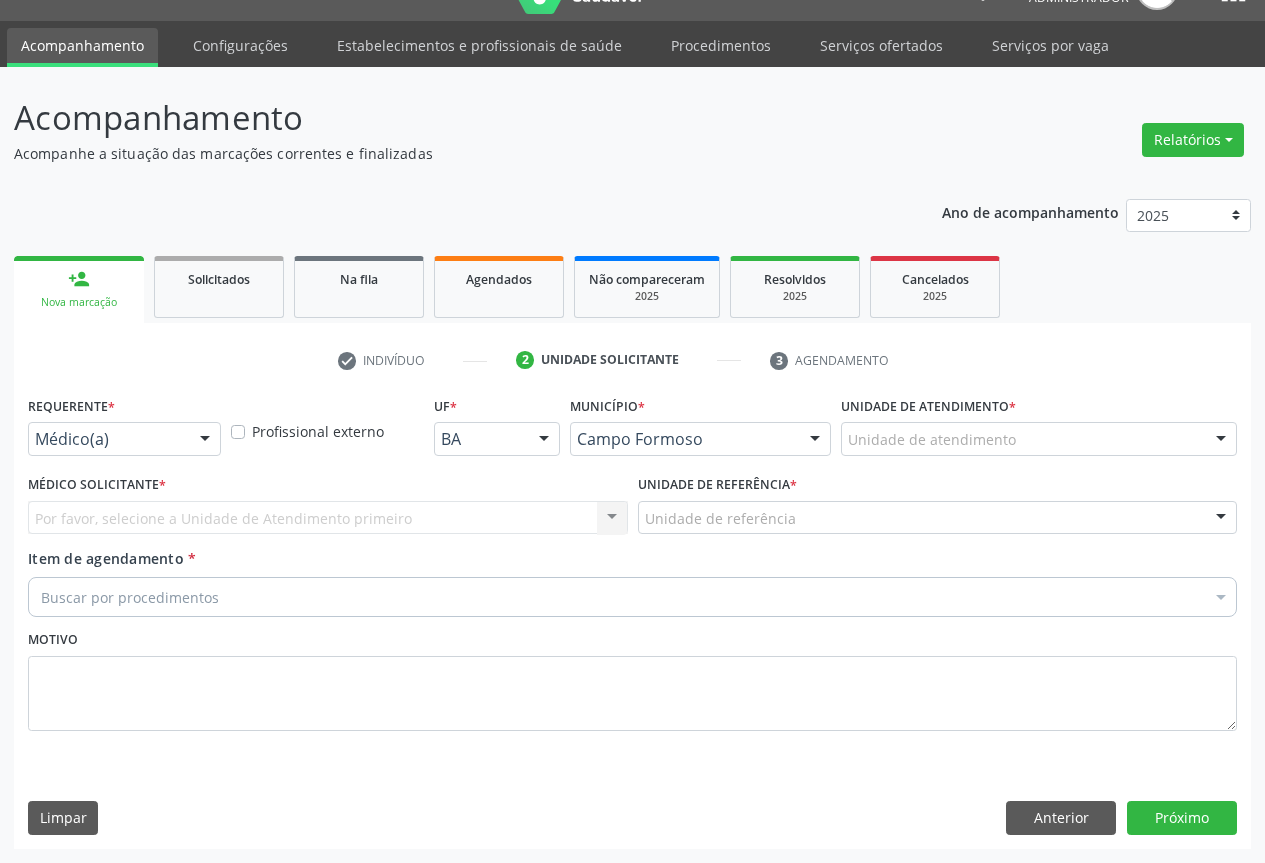 click at bounding box center [205, 440] 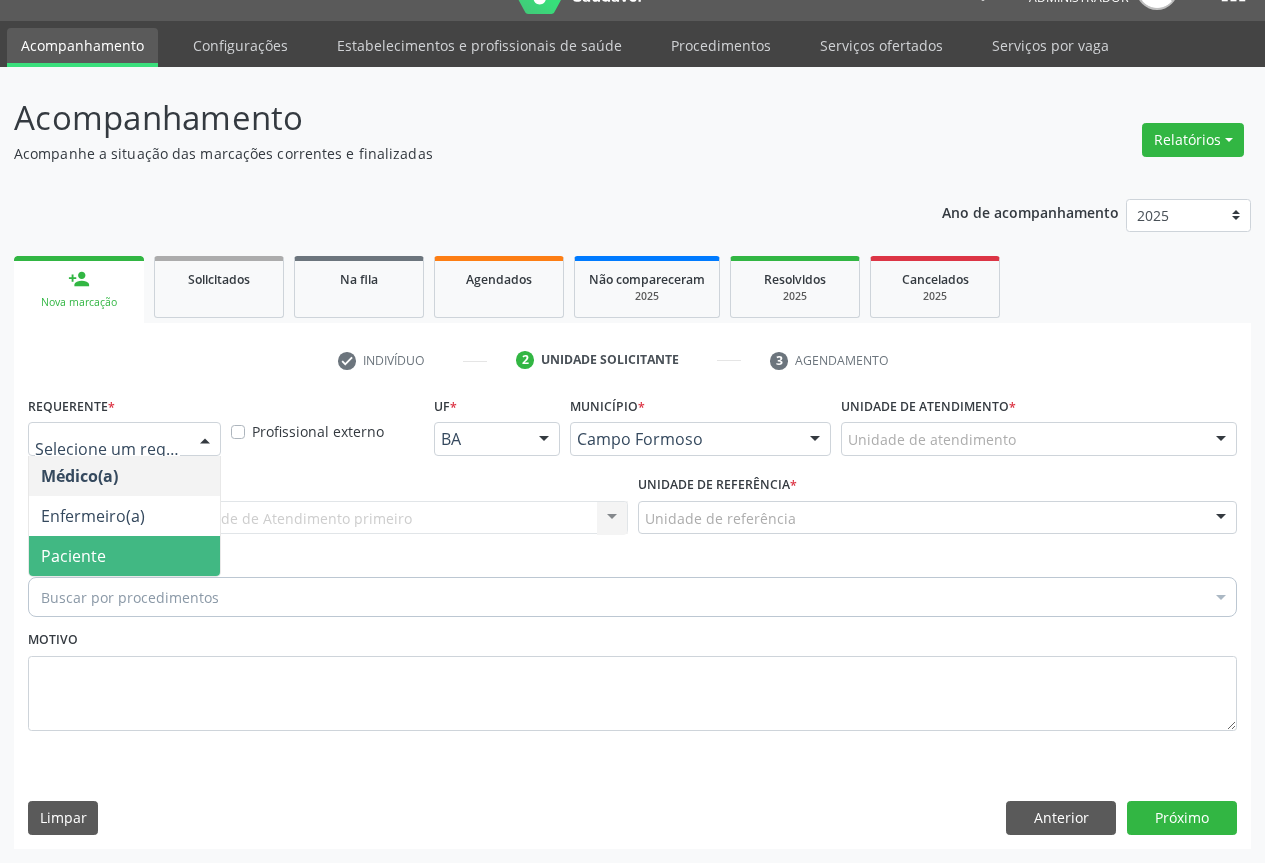 click on "Paciente" at bounding box center [124, 556] 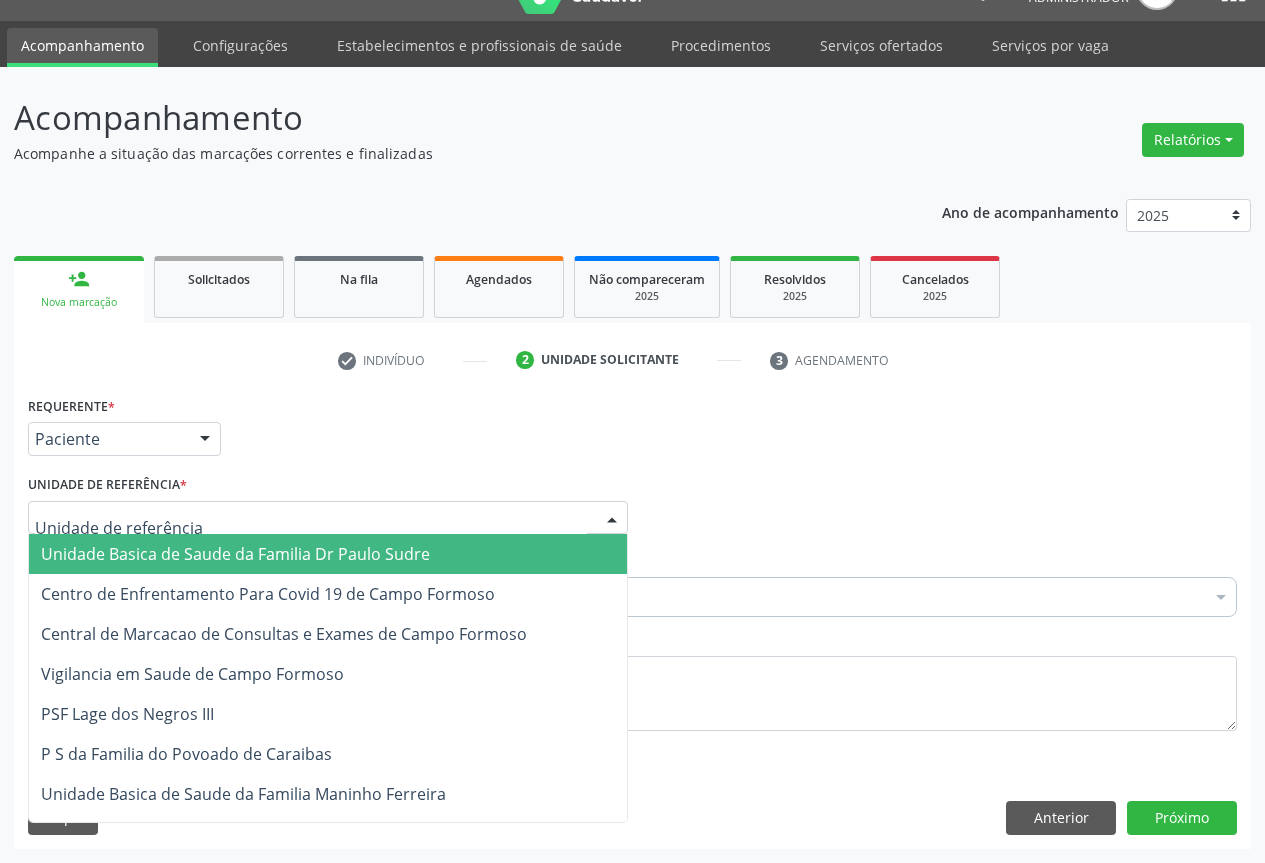click at bounding box center (612, 519) 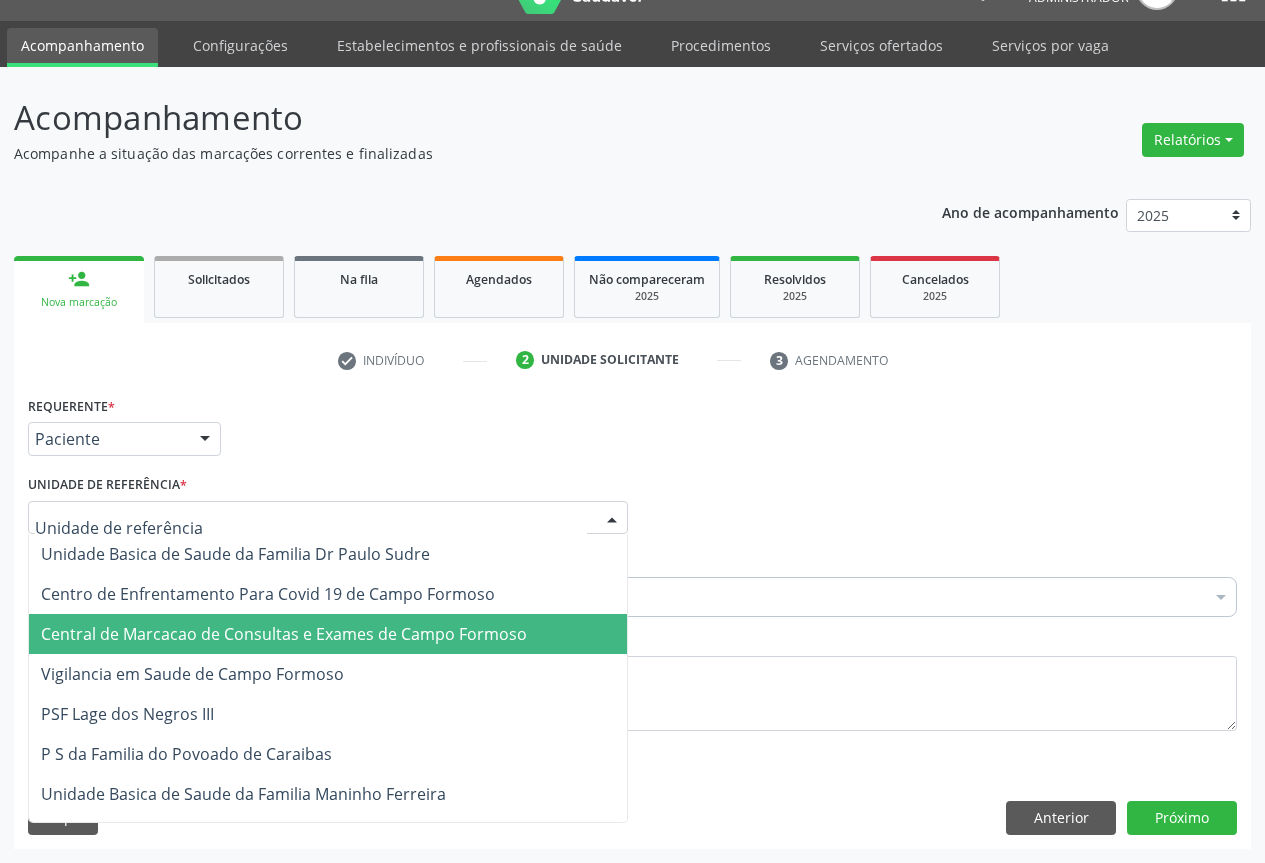 click on "Central de Marcacao de Consultas e Exames de Campo Formoso" at bounding box center [328, 634] 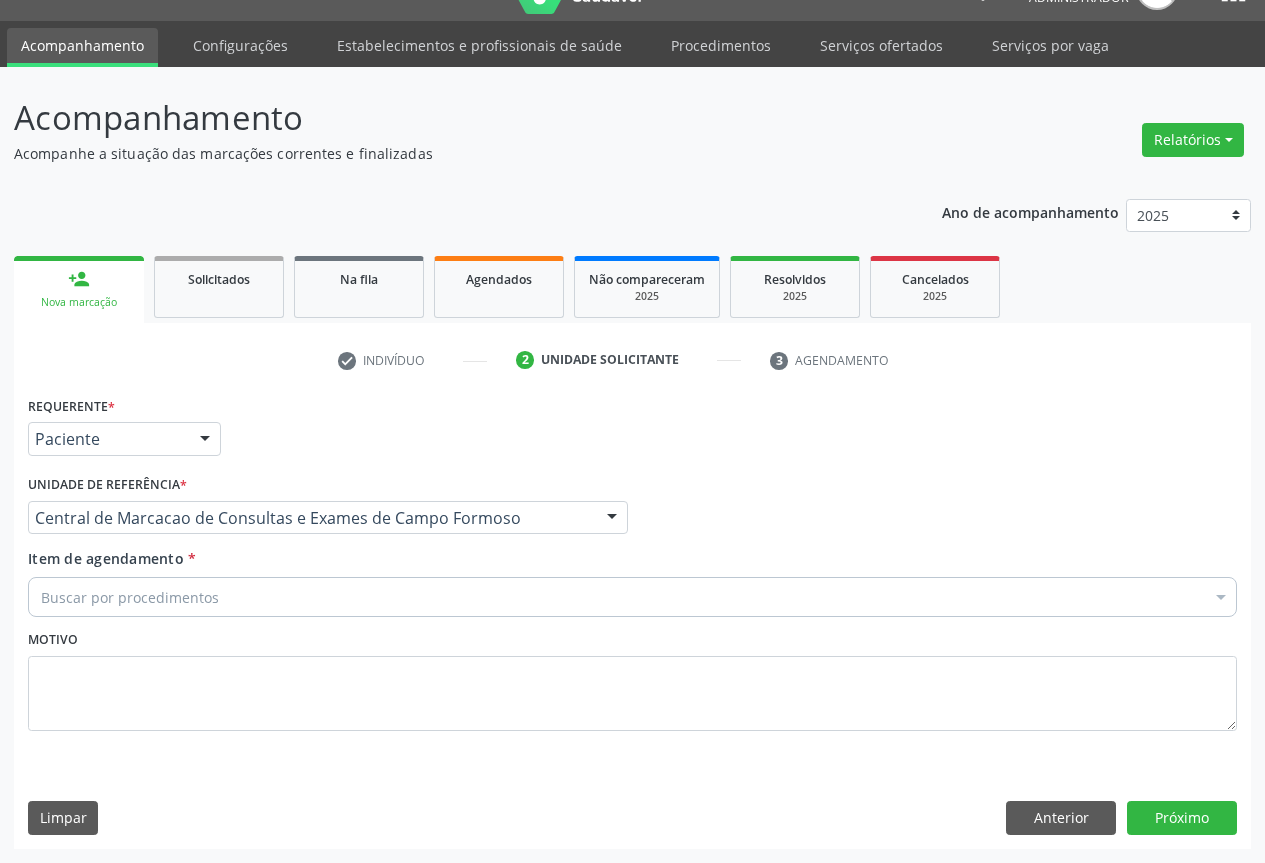 click on "Buscar por procedimentos" at bounding box center (632, 597) 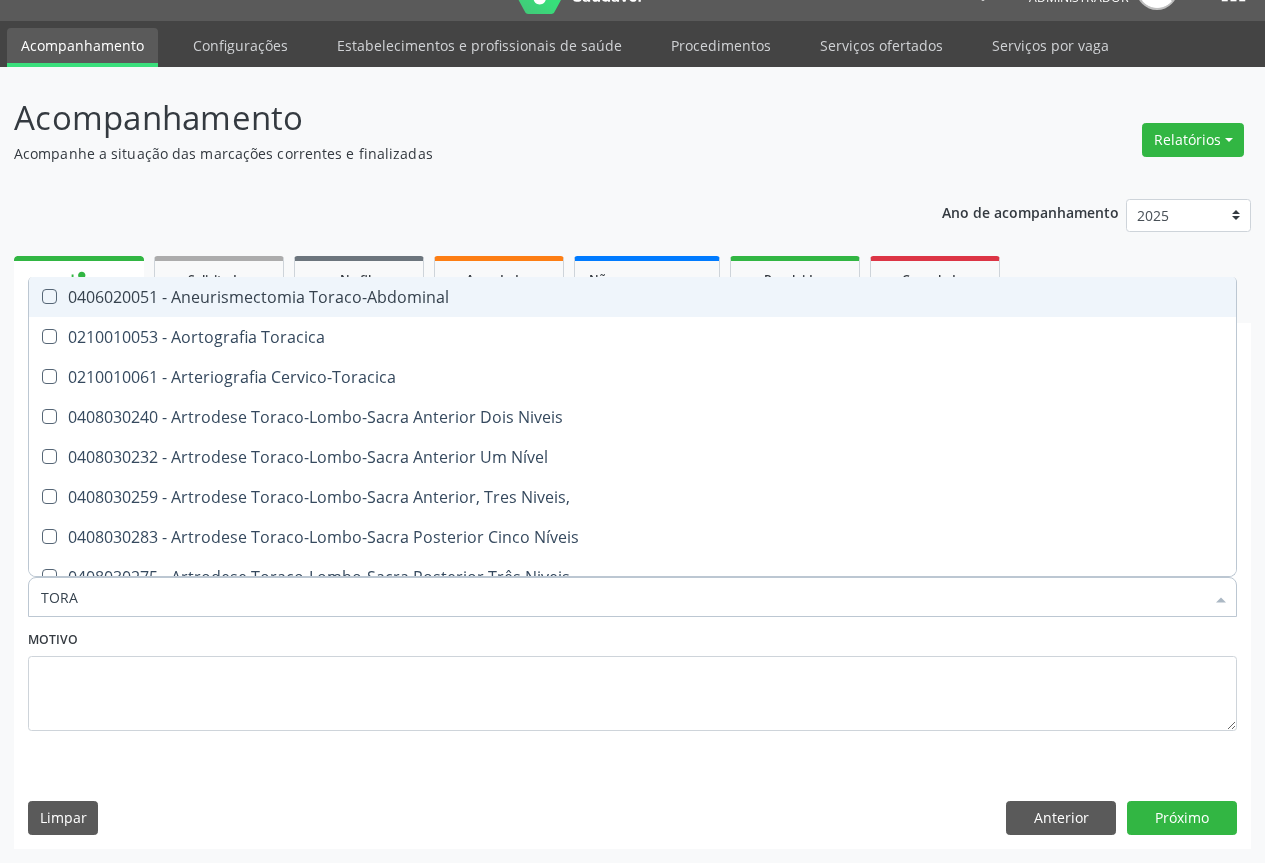 type on "TORAX" 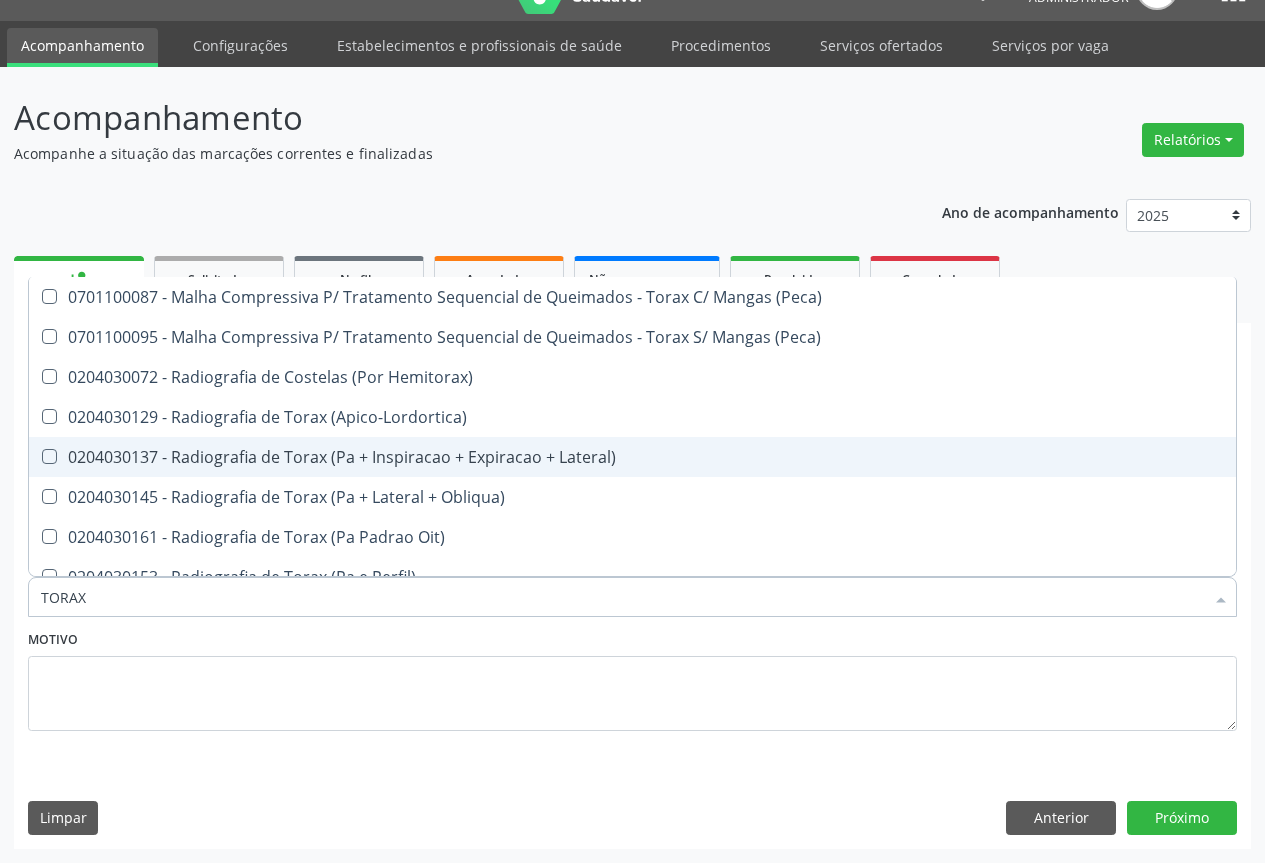 scroll, scrollTop: 100, scrollLeft: 0, axis: vertical 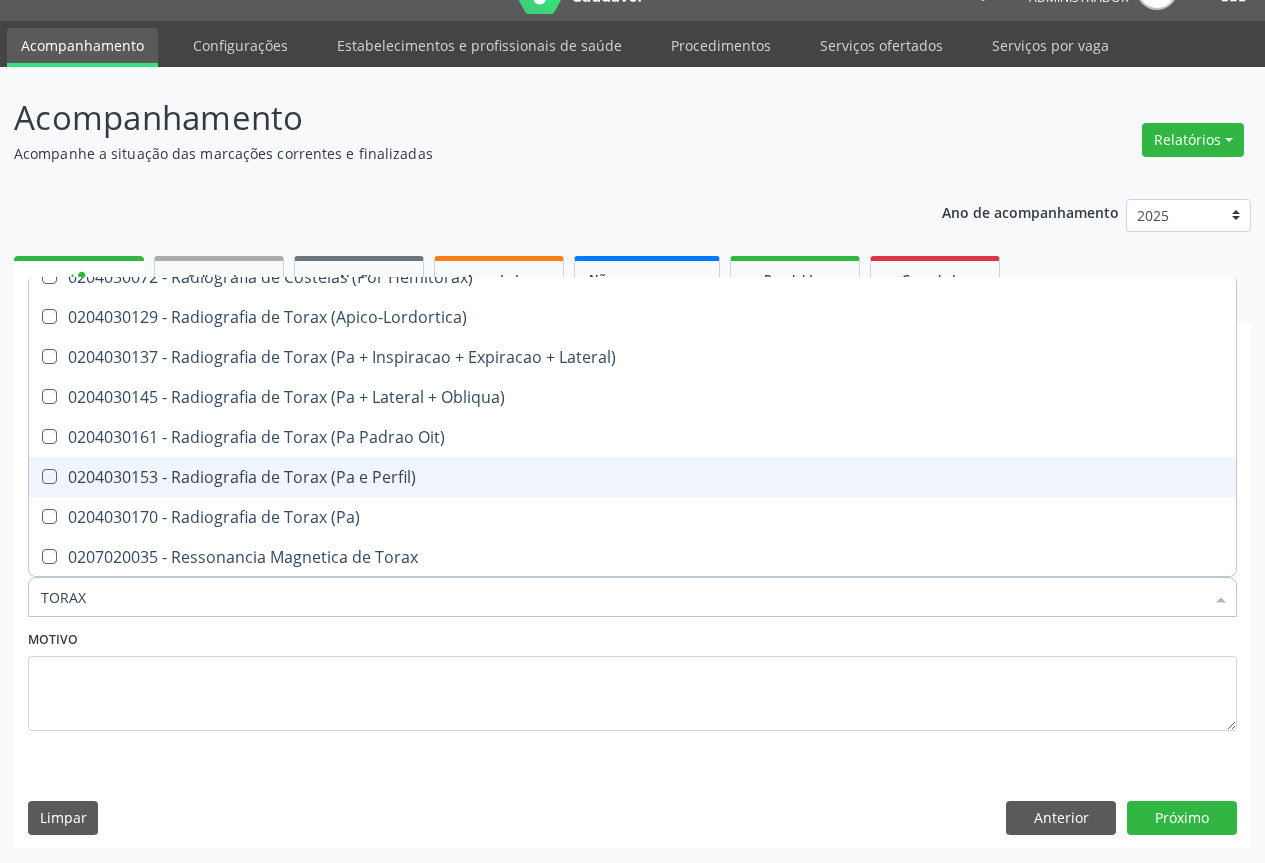 click on "0204030153 - Radiografia de Torax (Pa e Perfil)" at bounding box center [632, 477] 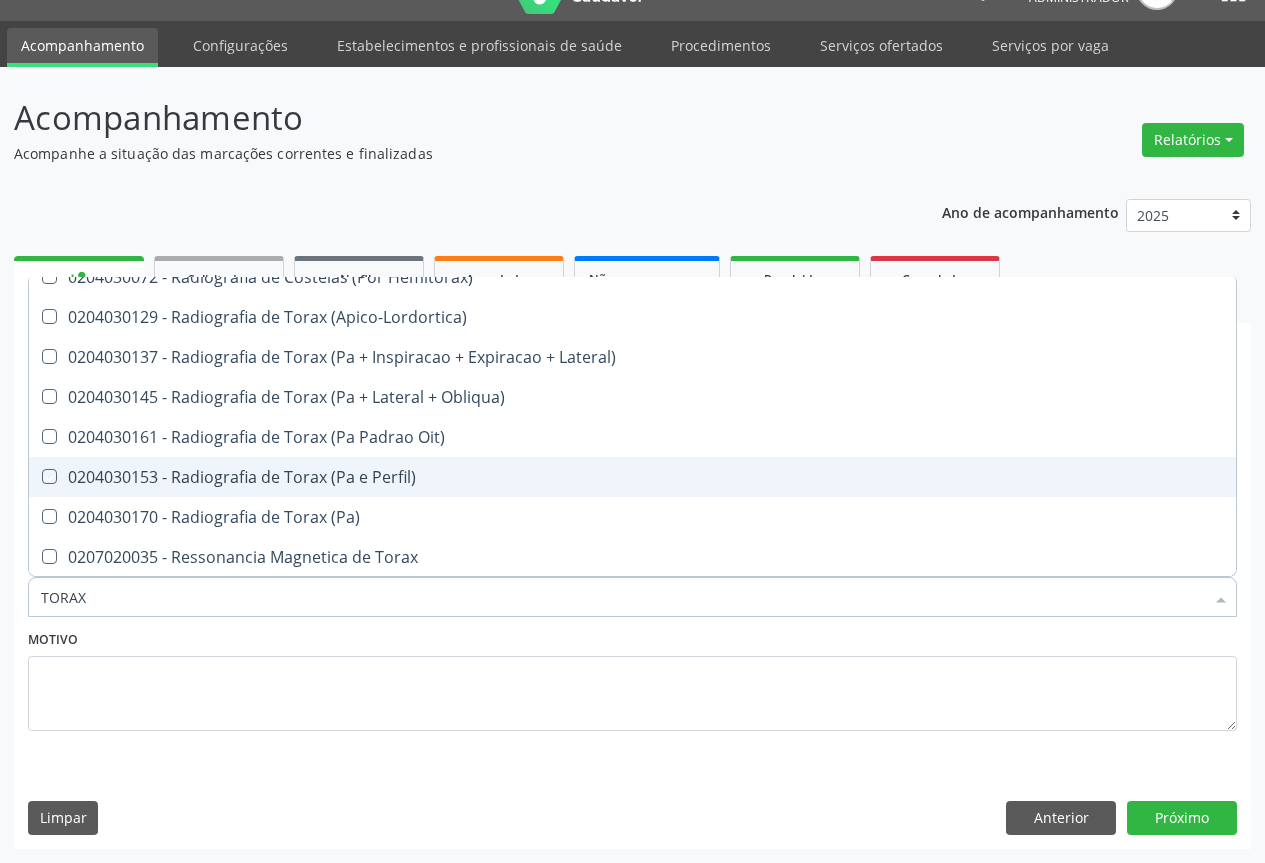 checkbox on "true" 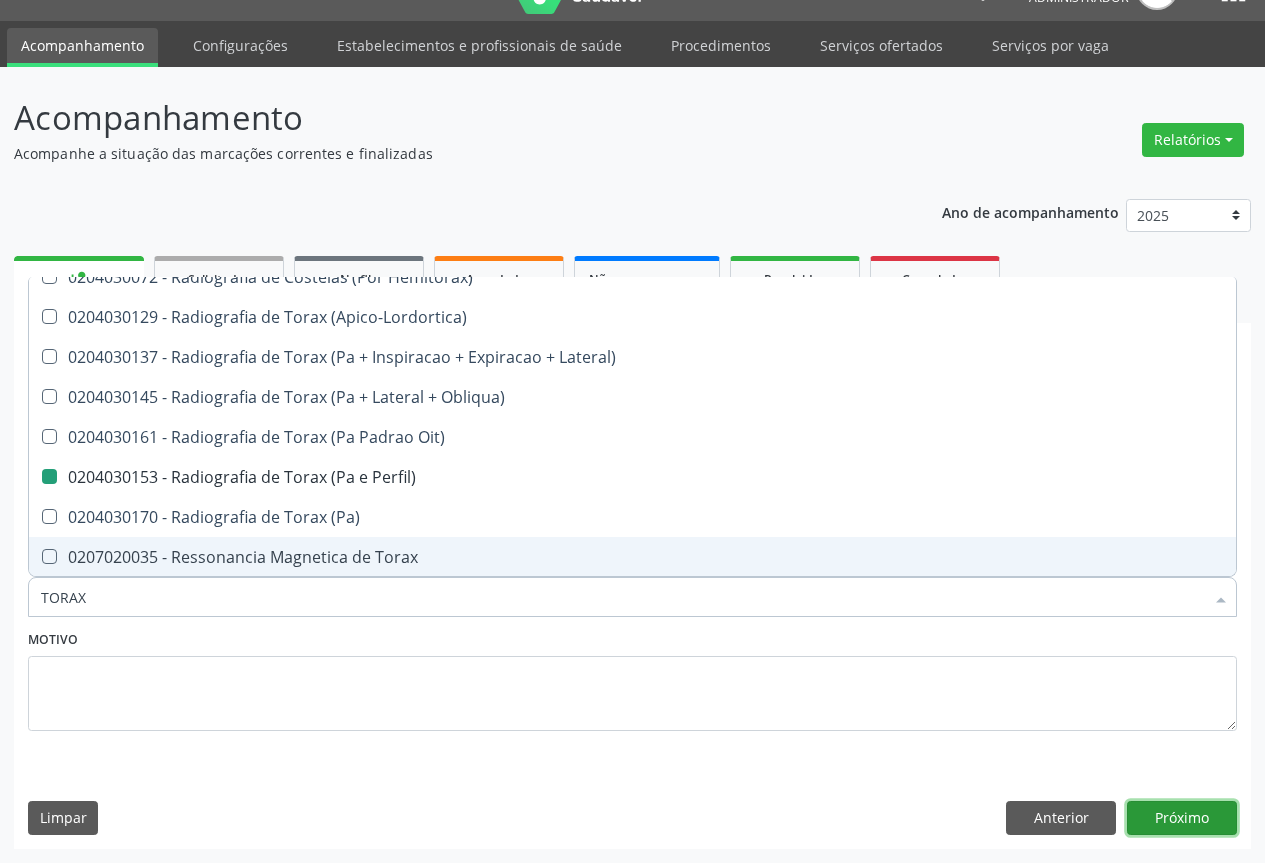 click on "Próximo" at bounding box center [1182, 818] 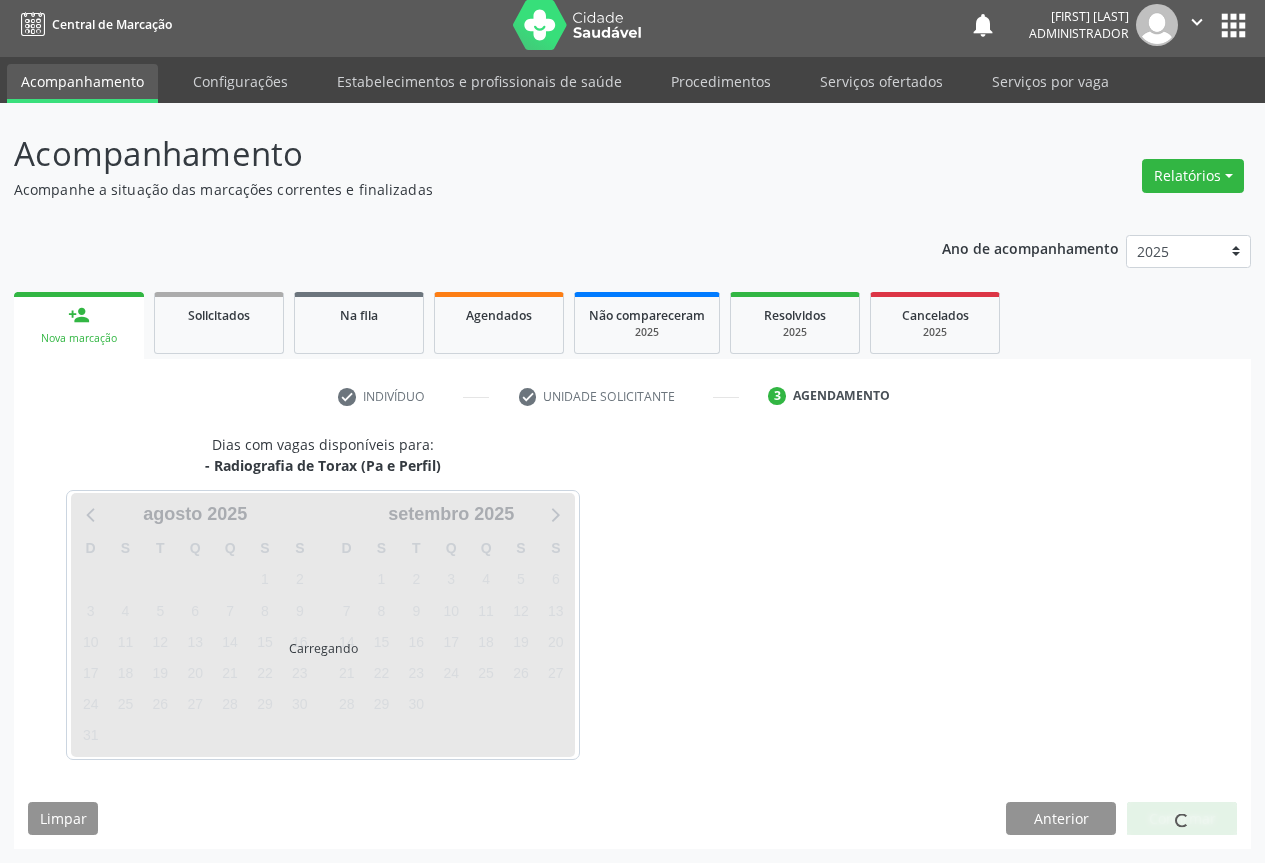 scroll, scrollTop: 7, scrollLeft: 0, axis: vertical 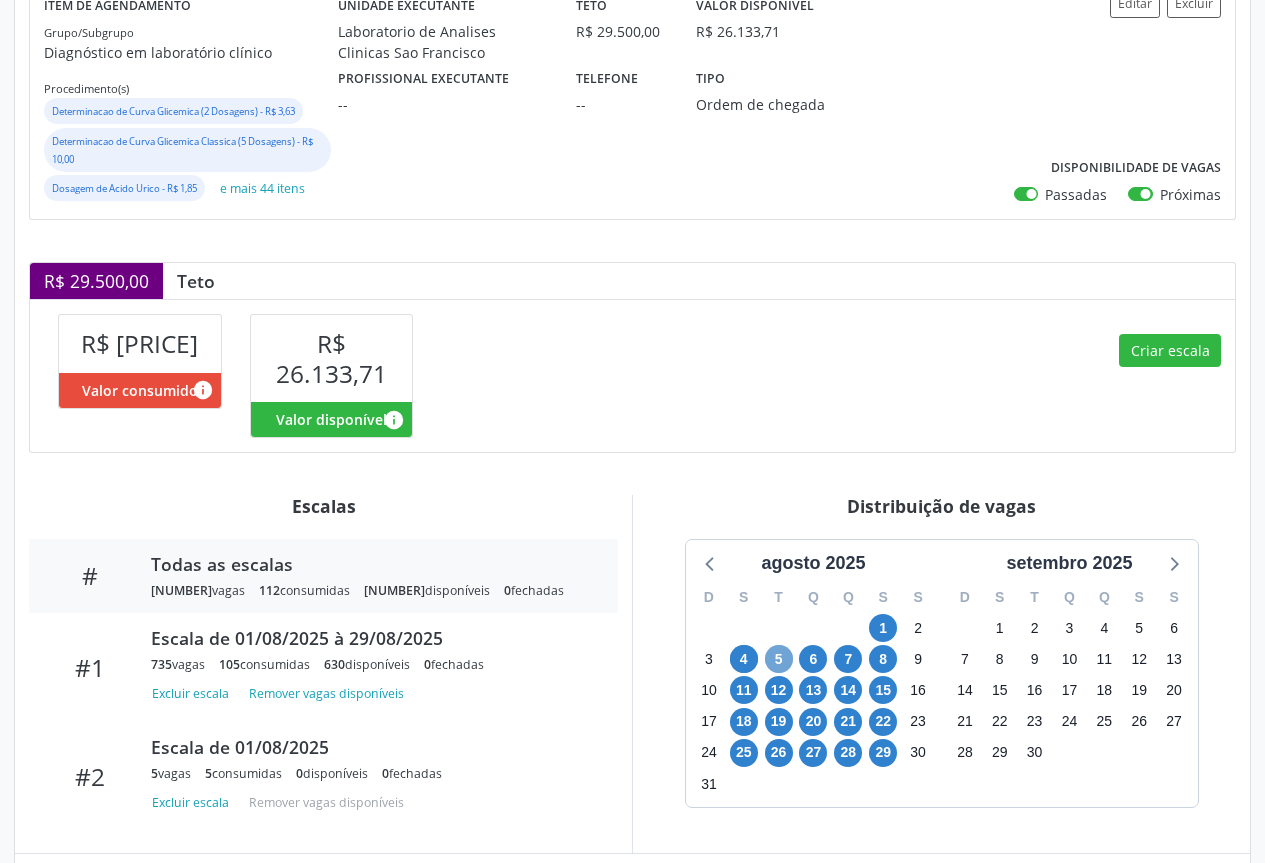 click on "5" at bounding box center [779, 659] 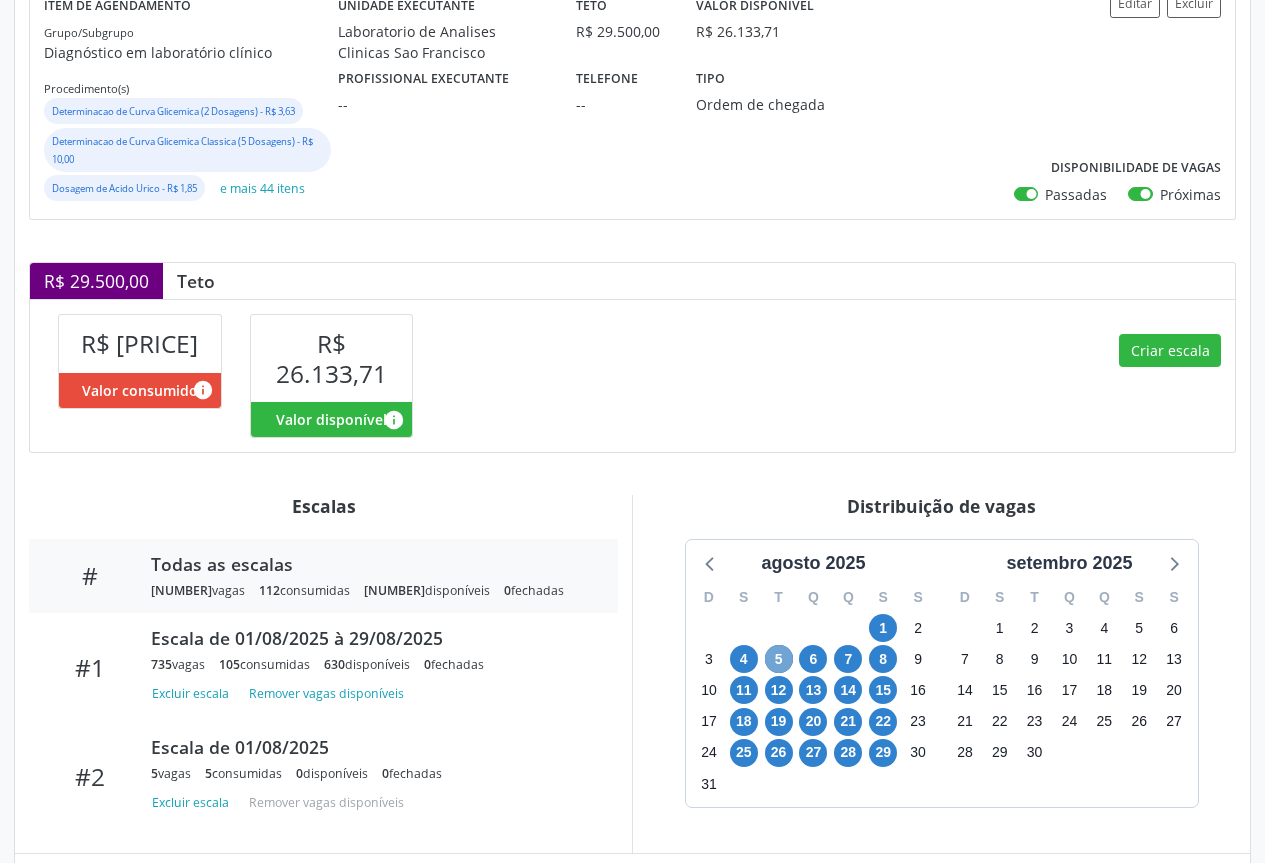 click on "5" at bounding box center [779, 659] 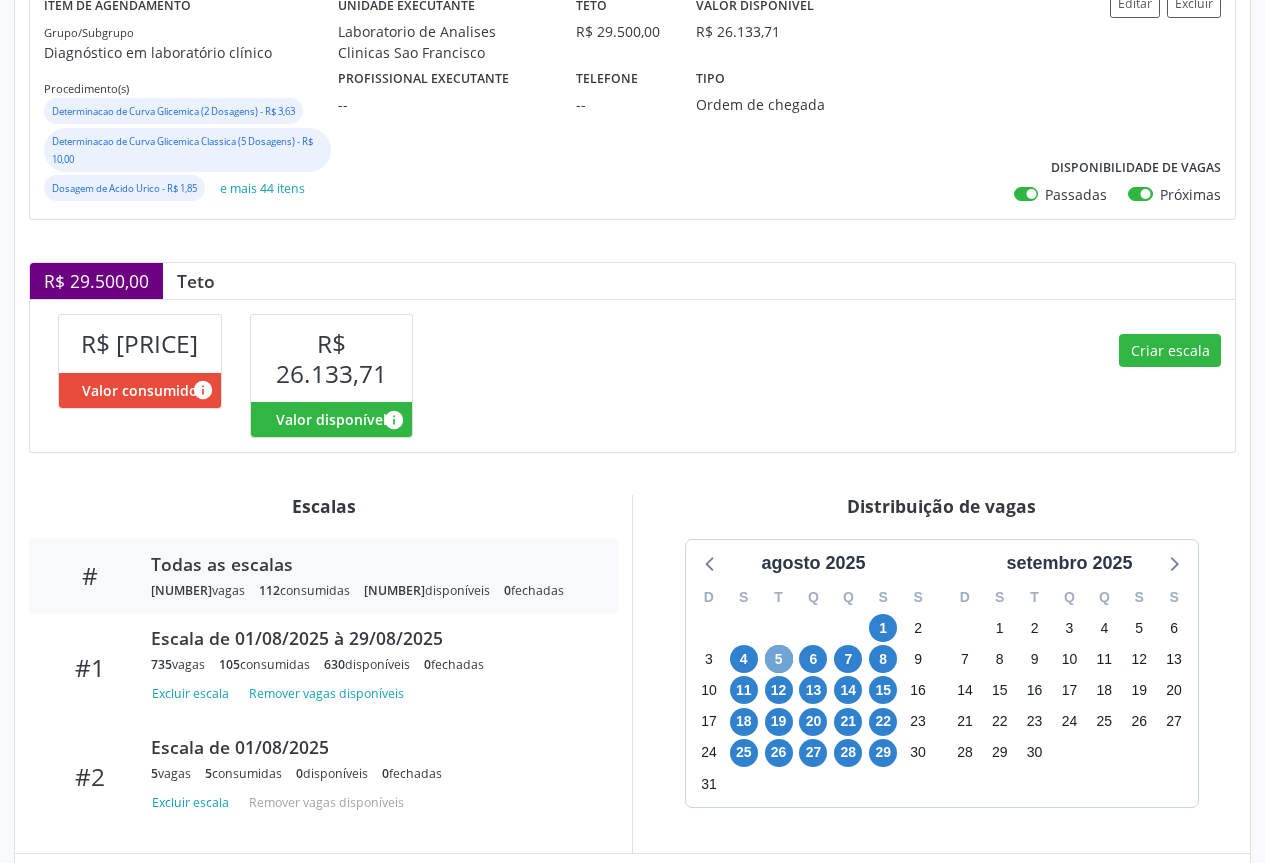 click on "5" at bounding box center (779, 659) 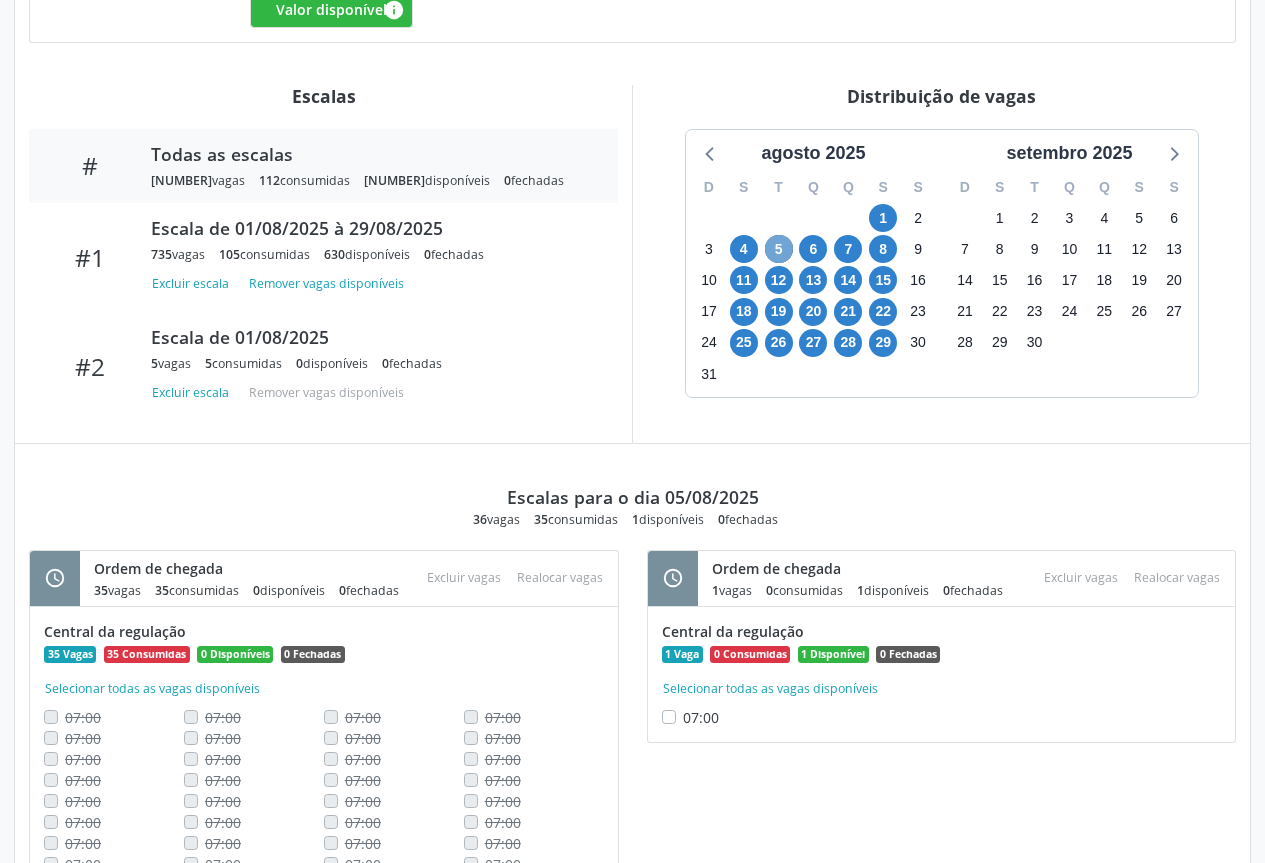 scroll, scrollTop: 848, scrollLeft: 0, axis: vertical 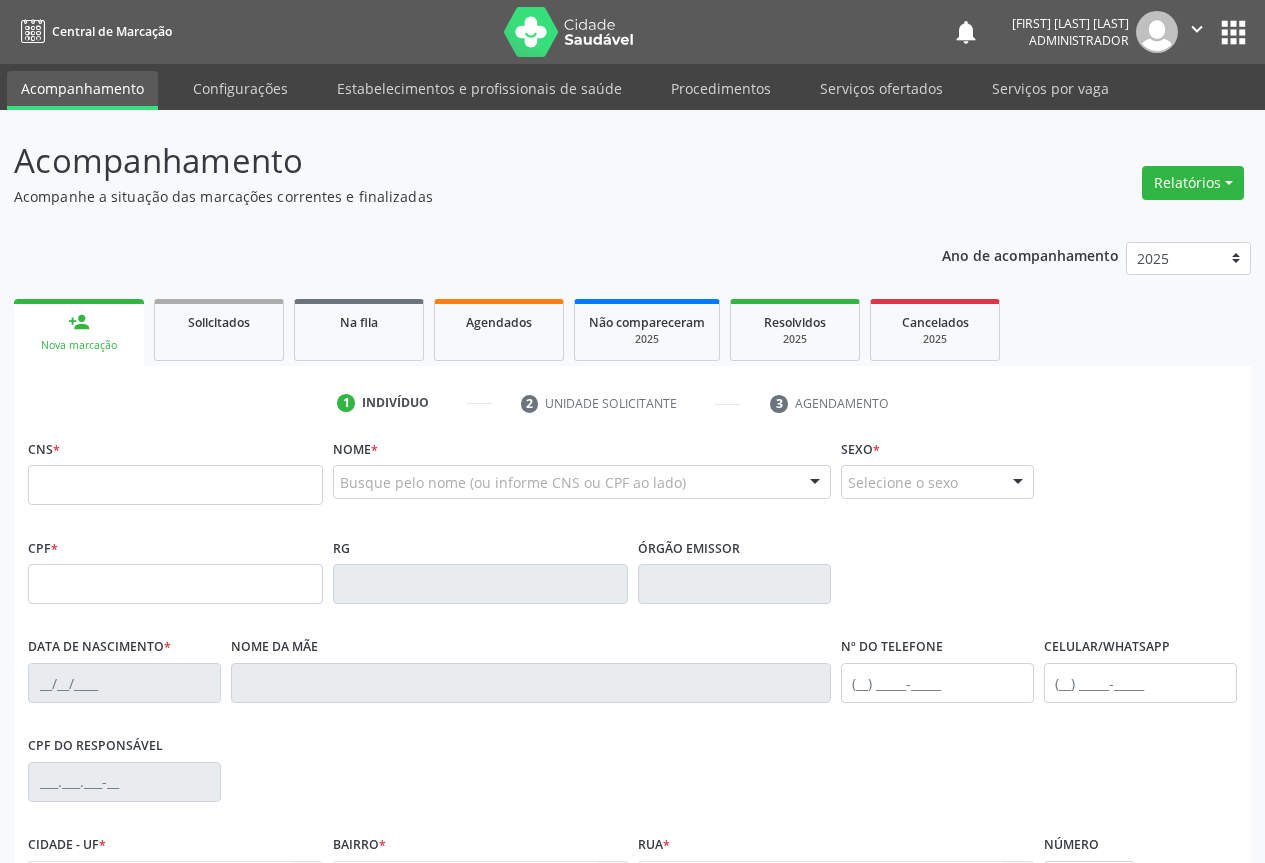 click at bounding box center (175, 485) 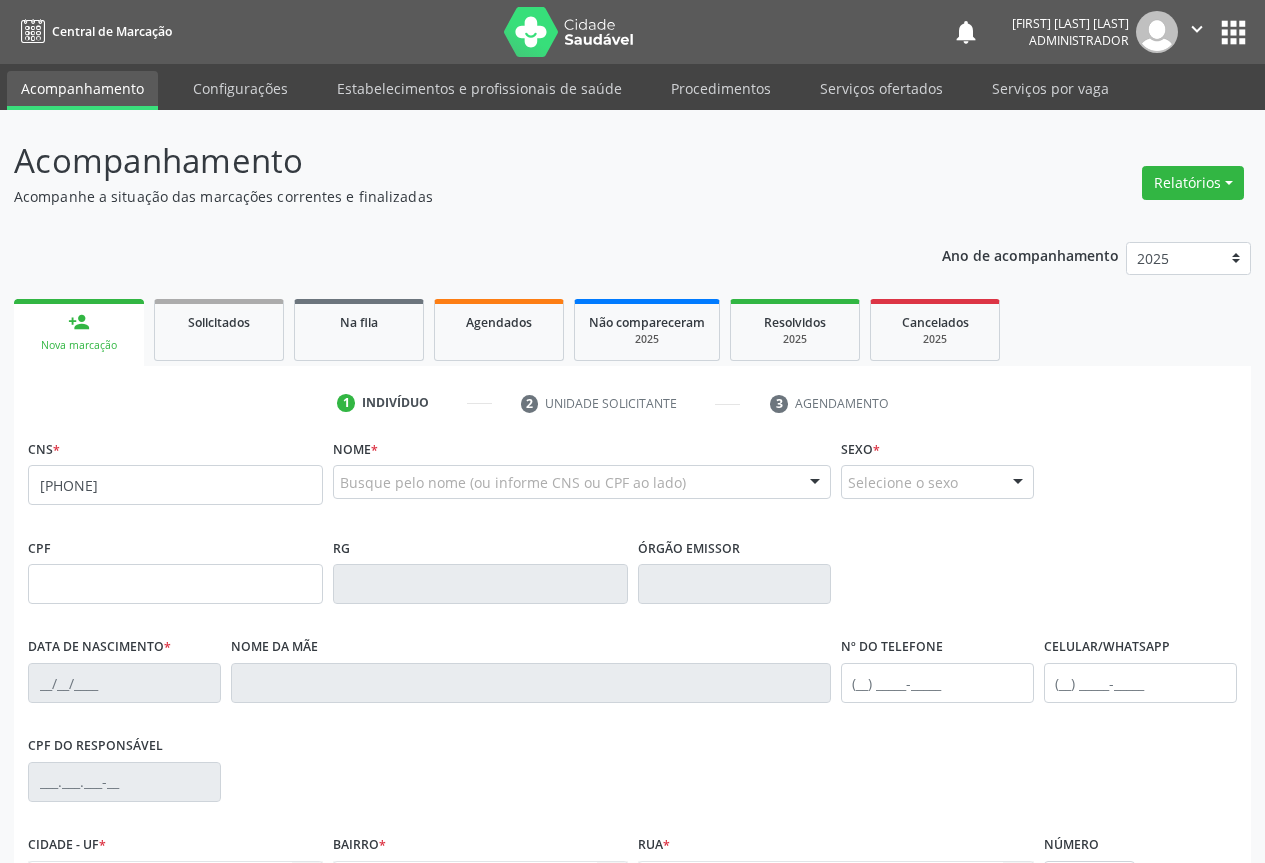 type on "[PHONE]" 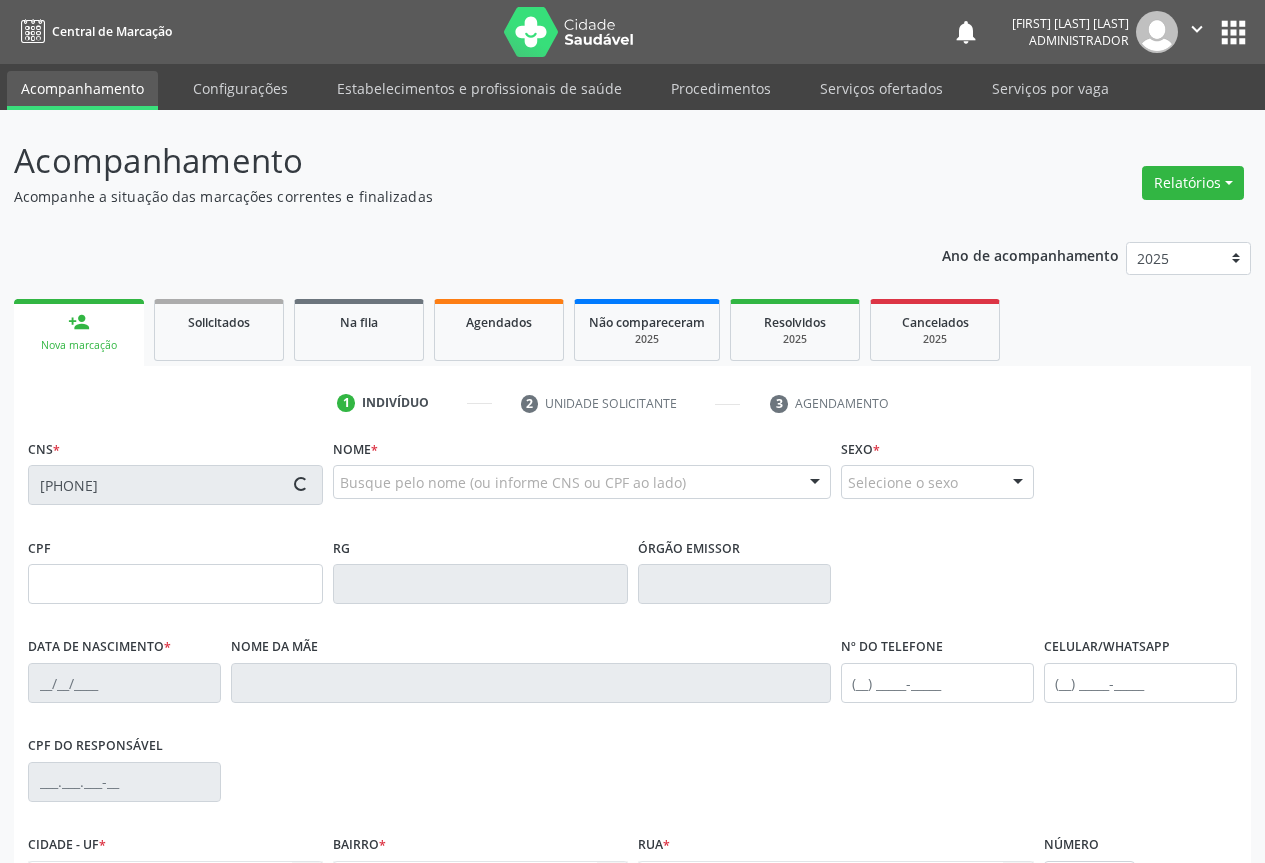 type on "[PHONE]" 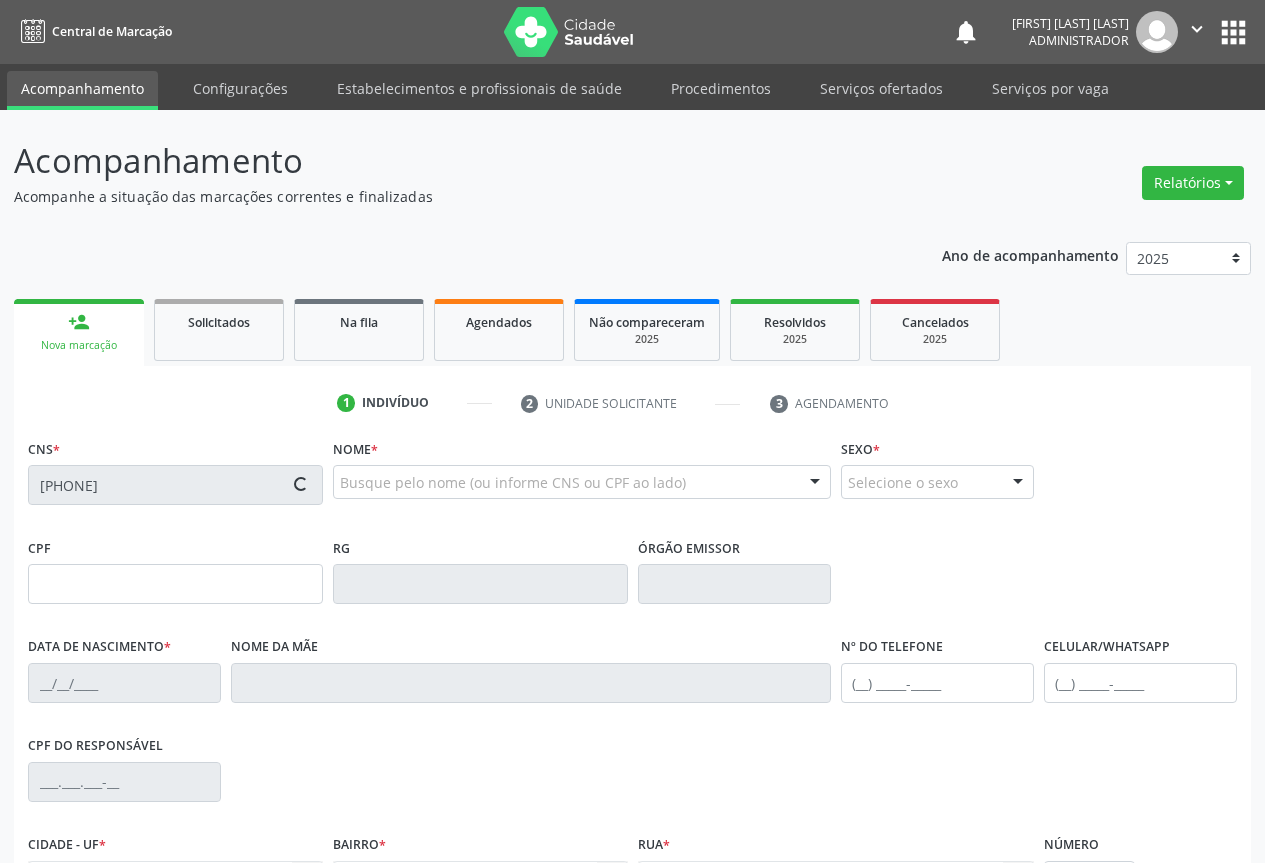 type on "[DATE]" 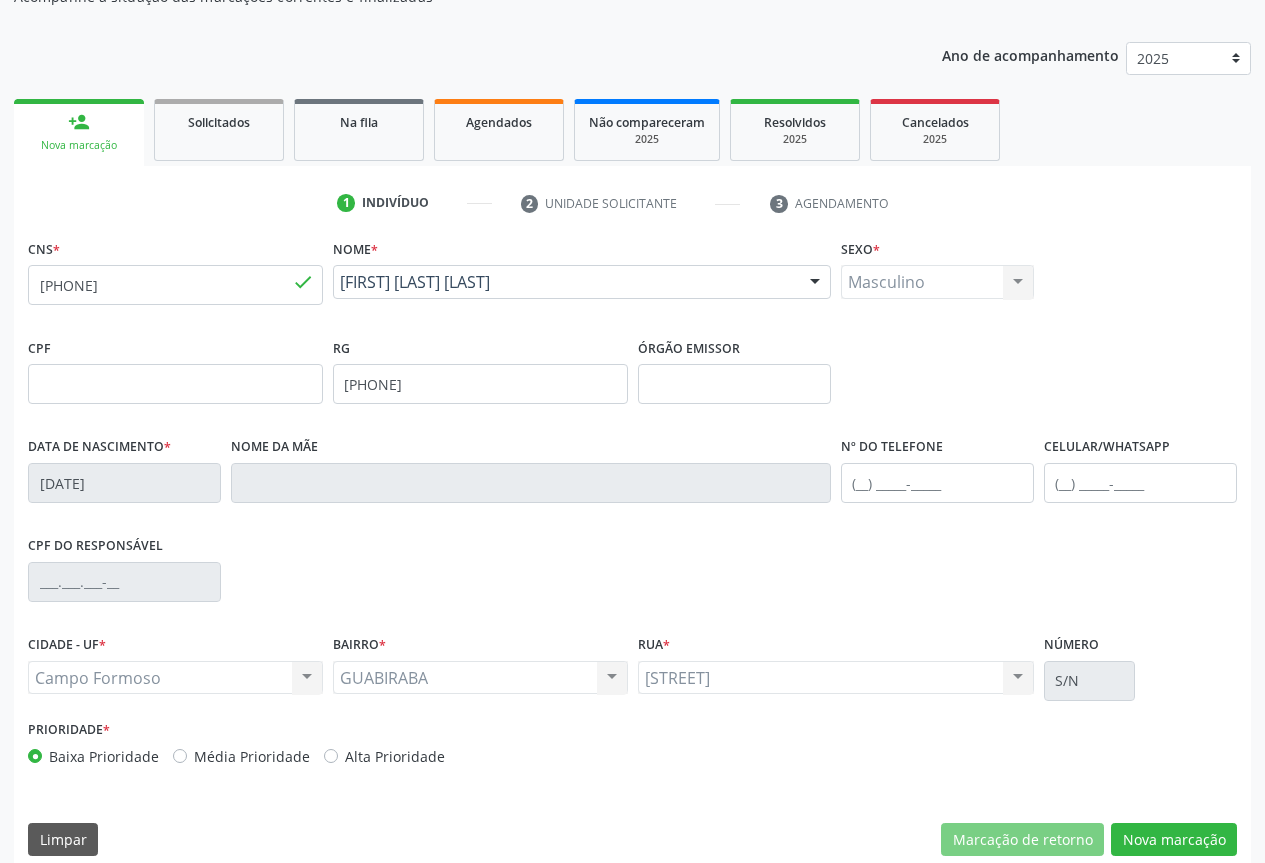 scroll, scrollTop: 221, scrollLeft: 0, axis: vertical 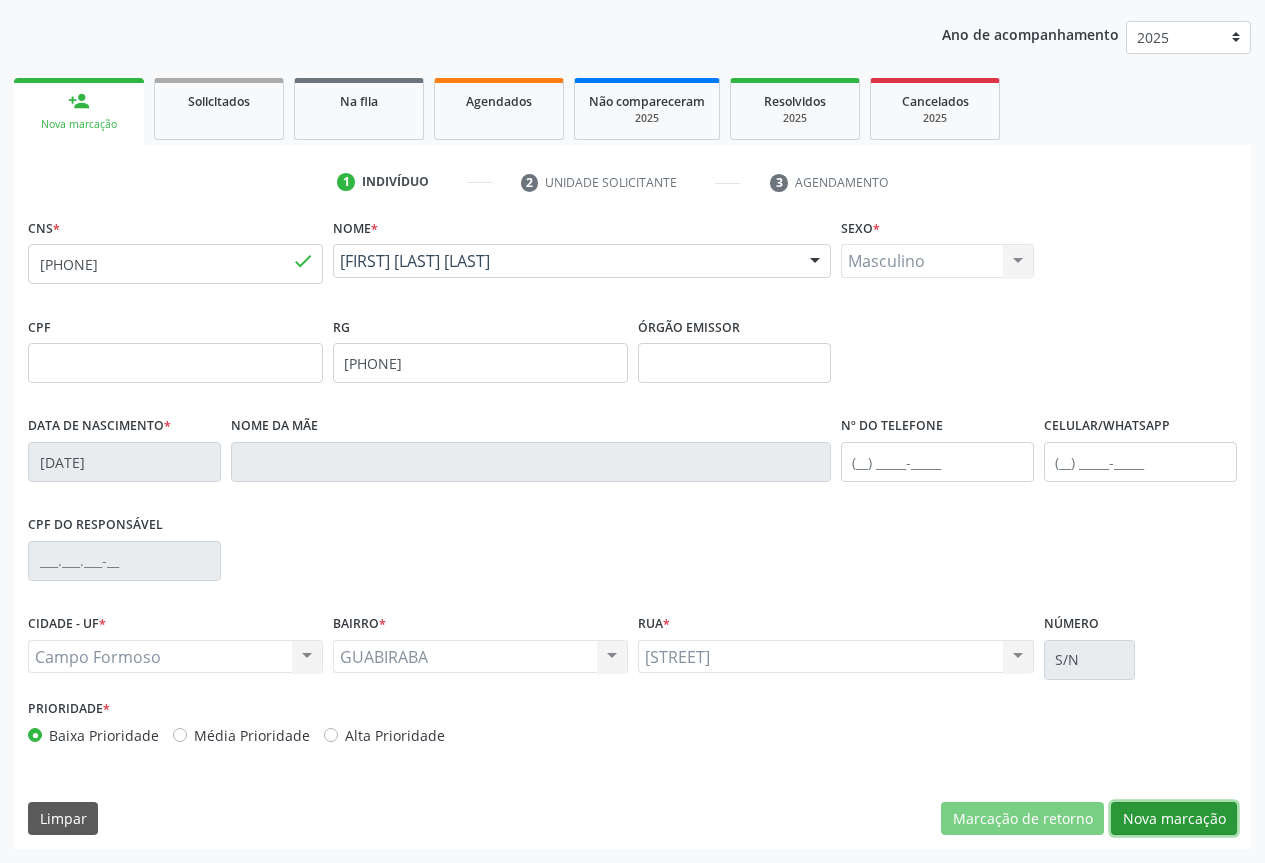 click on "Nova marcação" at bounding box center [1174, 819] 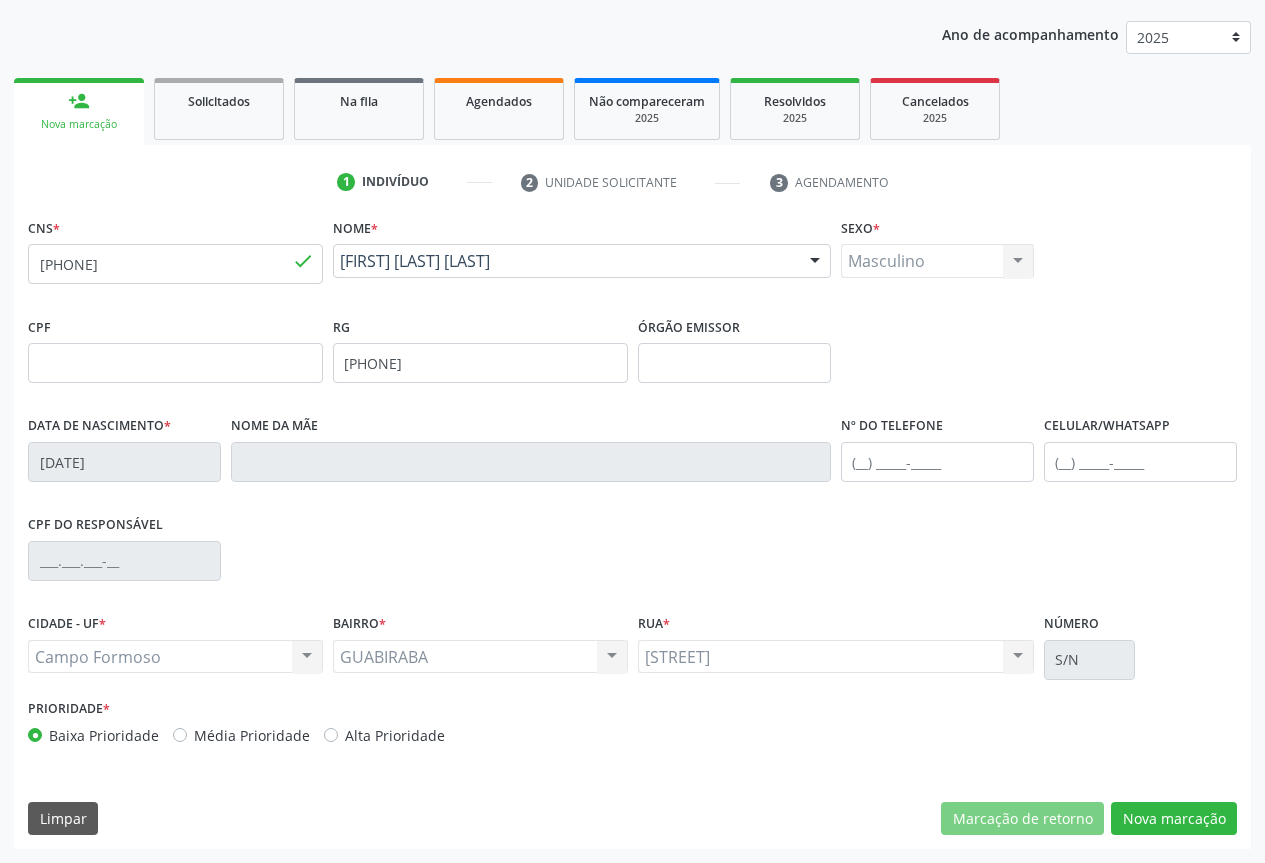 scroll, scrollTop: 43, scrollLeft: 0, axis: vertical 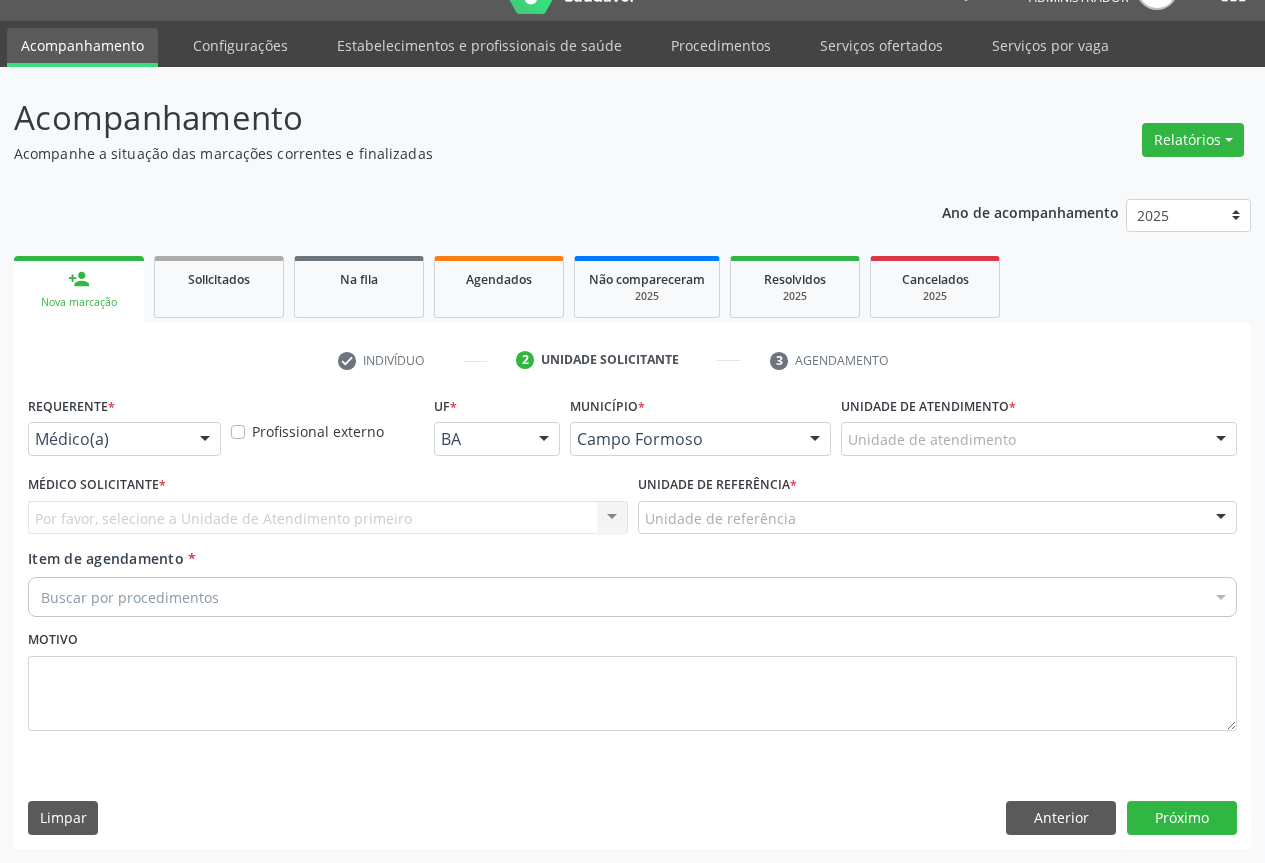 click at bounding box center [205, 440] 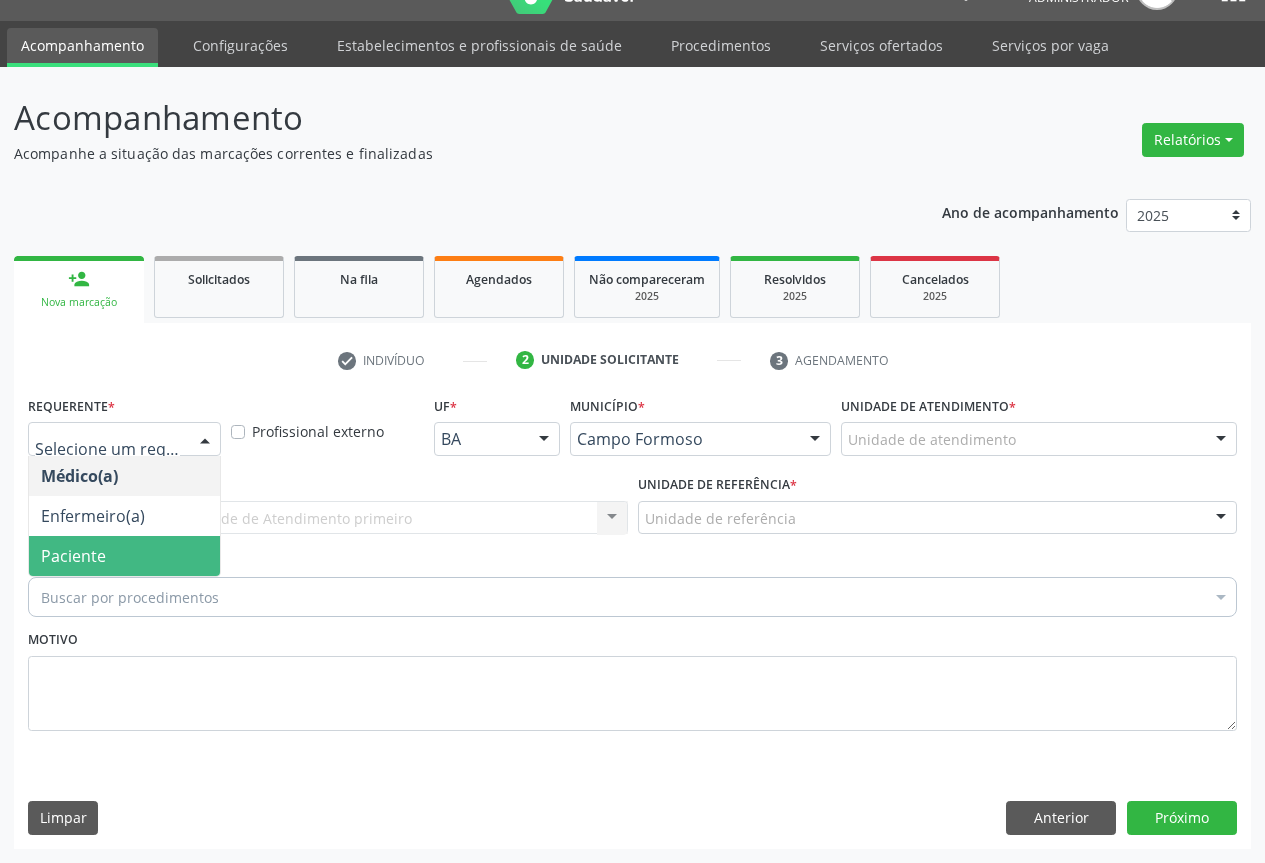click on "Paciente" at bounding box center [124, 556] 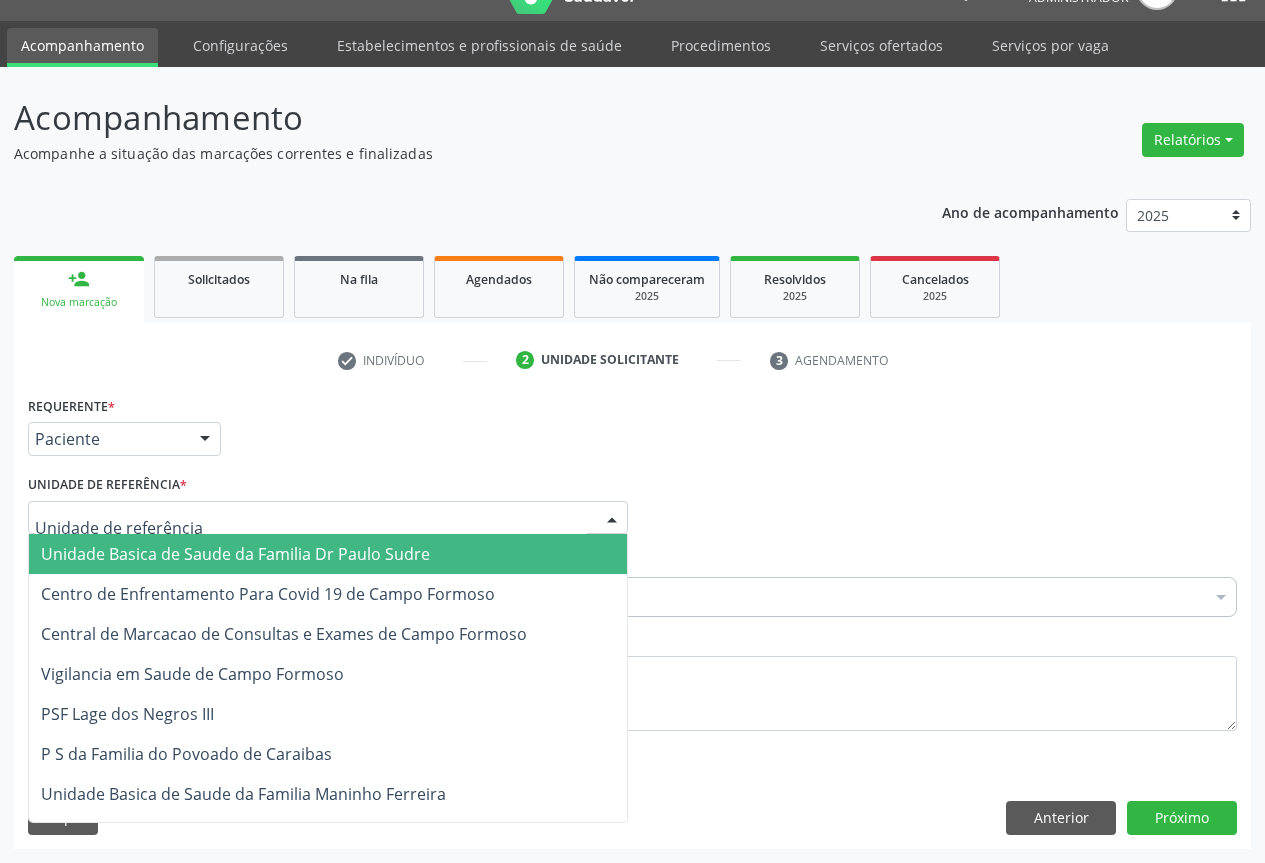 click at bounding box center (612, 519) 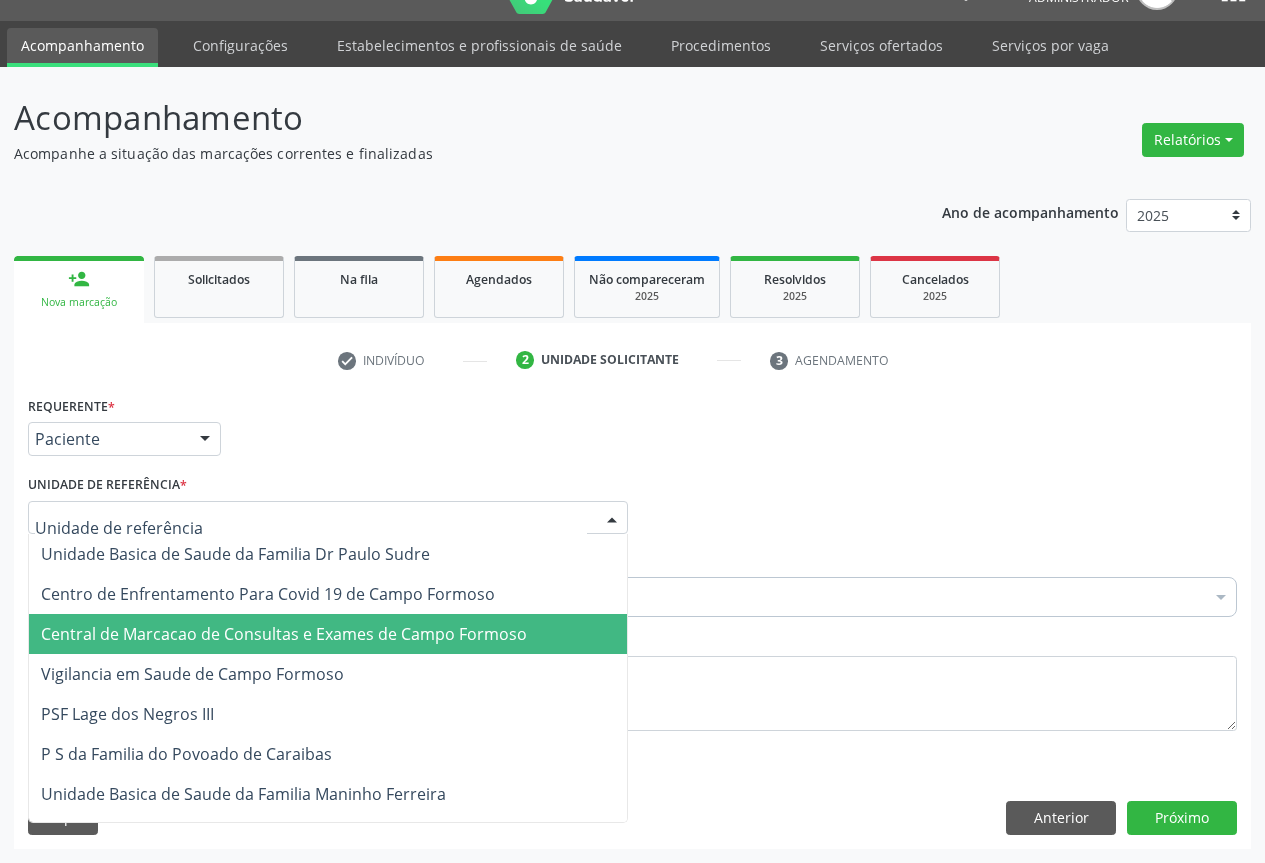 click on "Central de Marcacao de Consultas e Exames de Campo Formoso" at bounding box center [328, 634] 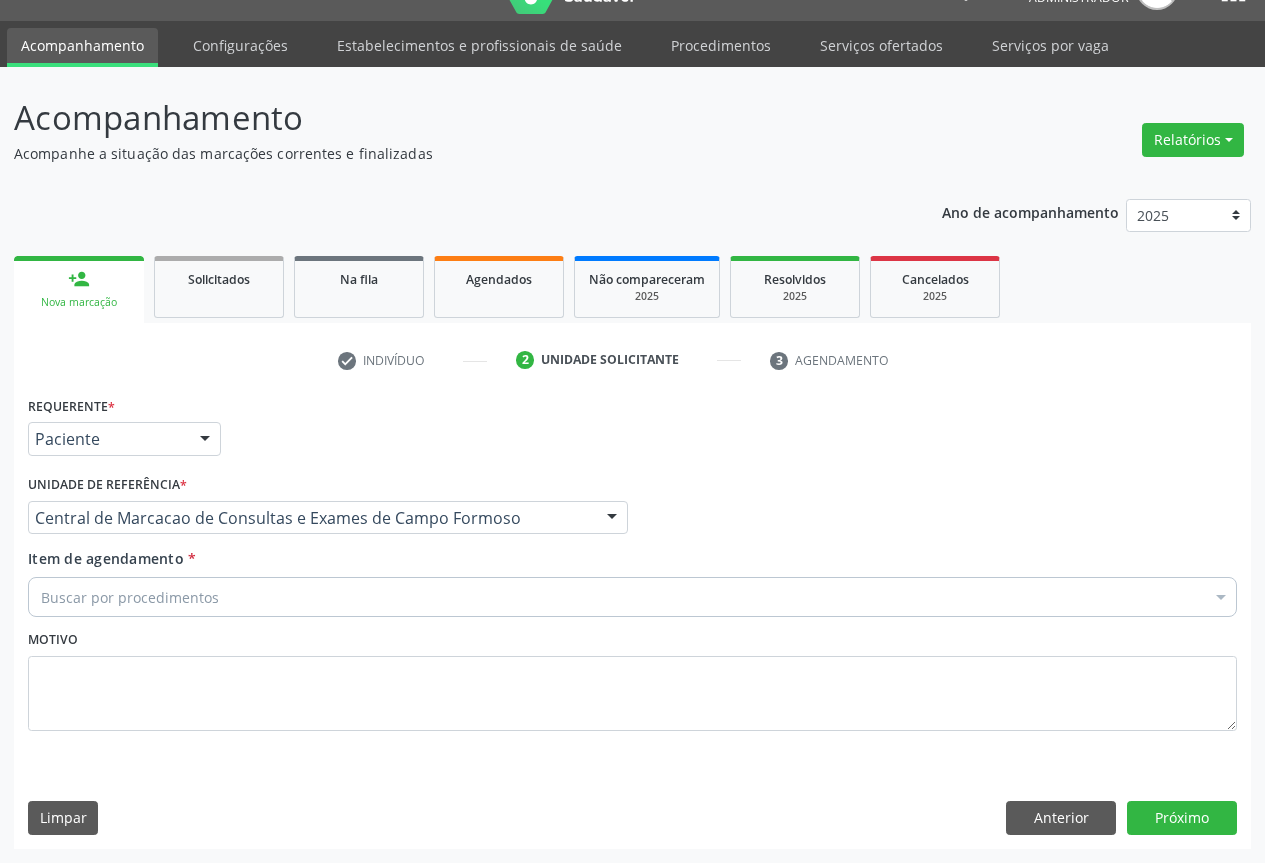click on "Buscar por procedimentos" at bounding box center (632, 597) 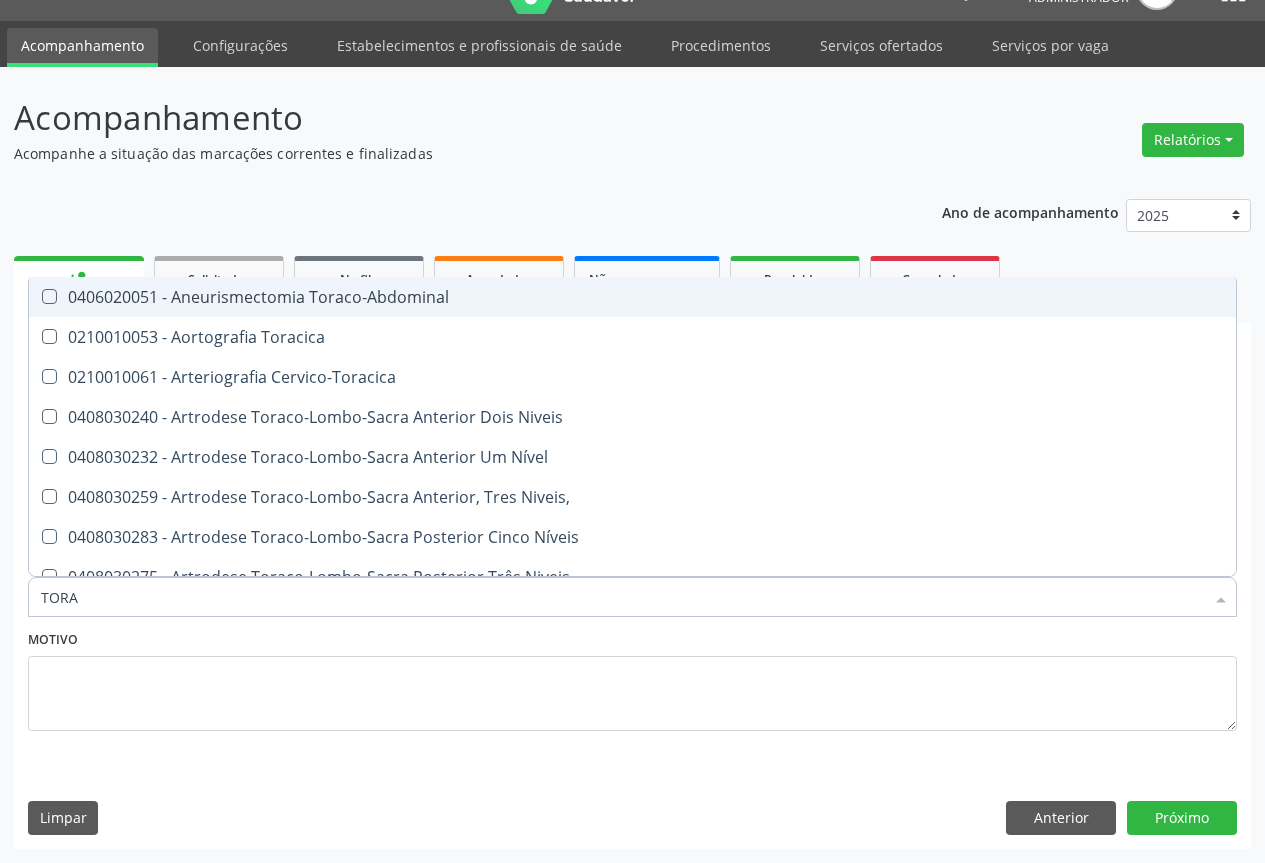 type on "TORAX" 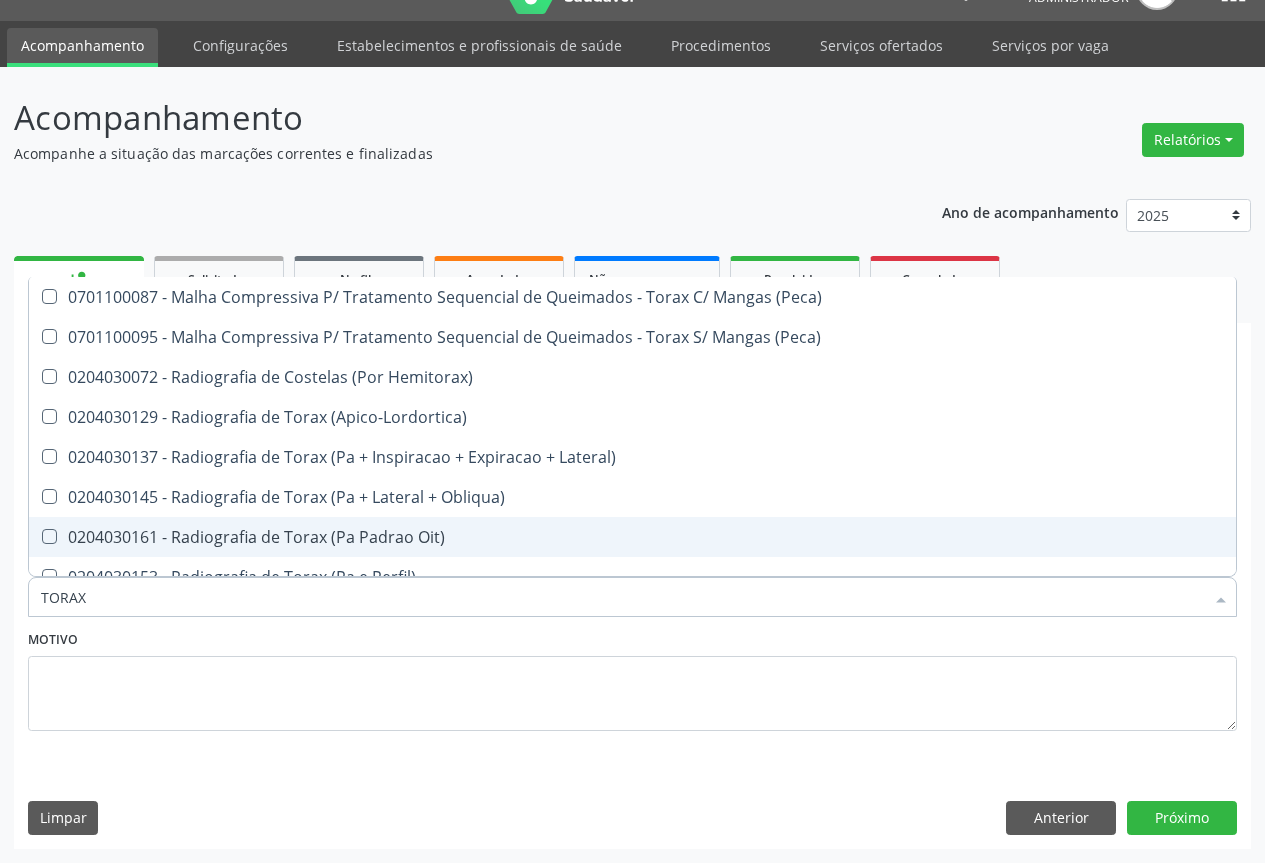 scroll, scrollTop: 100, scrollLeft: 0, axis: vertical 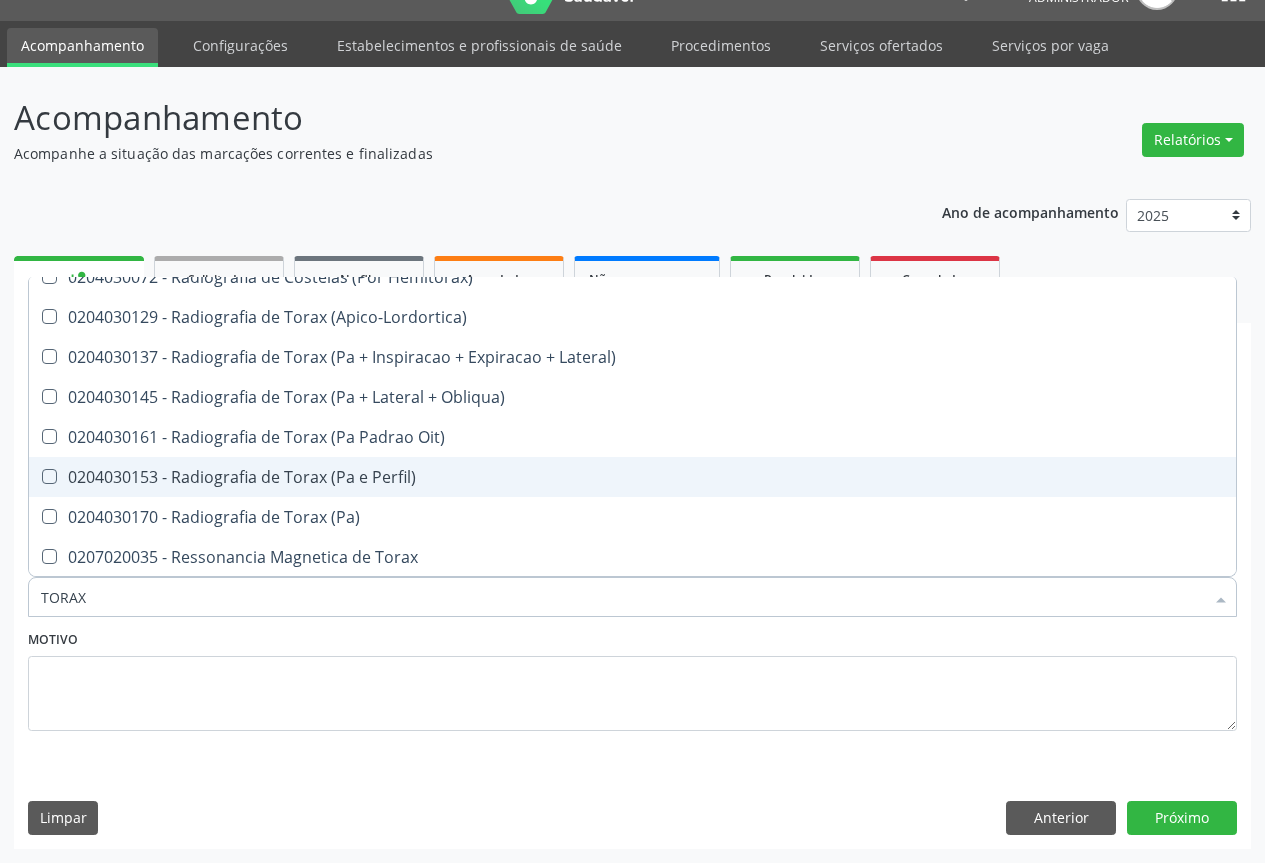 click on "0204030153 - Radiografia de Torax (Pa e Perfil)" at bounding box center [632, 477] 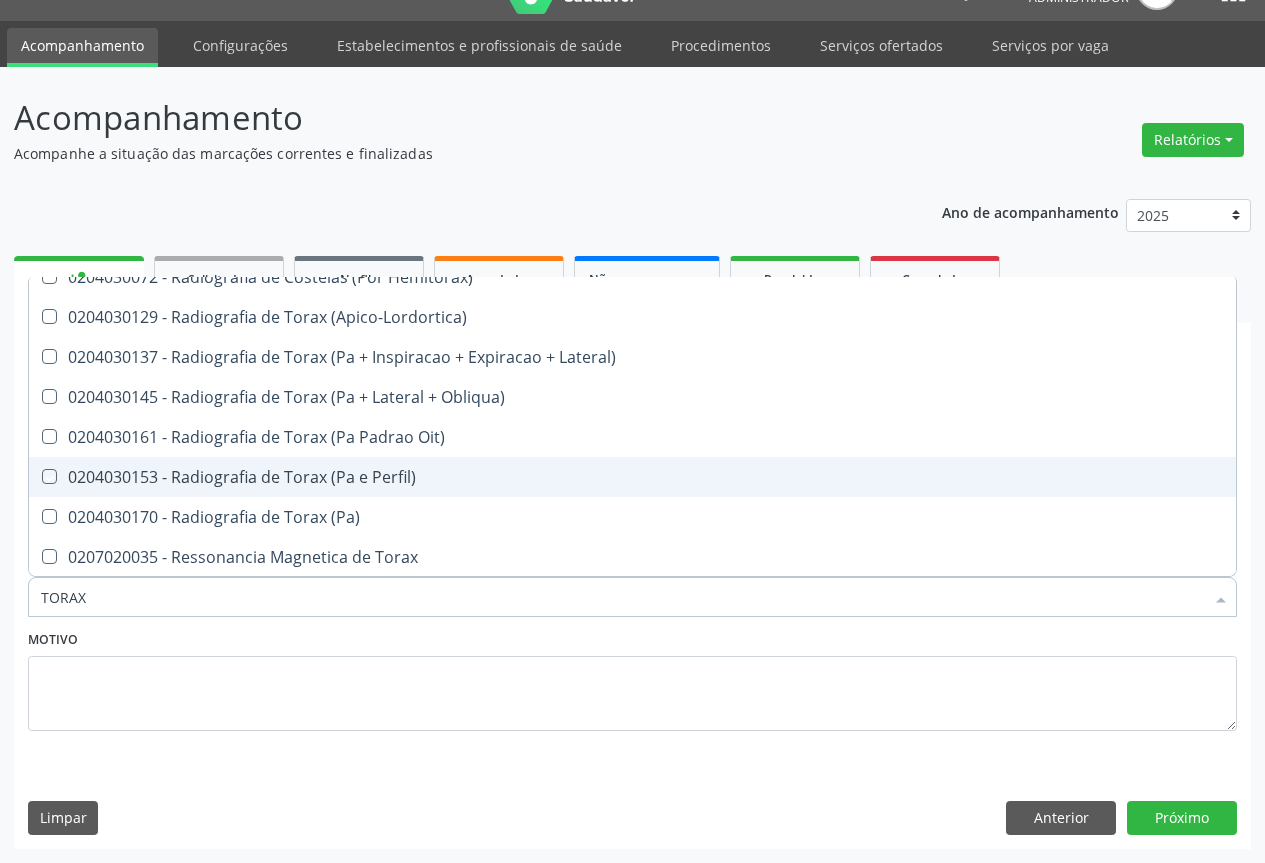 checkbox on "true" 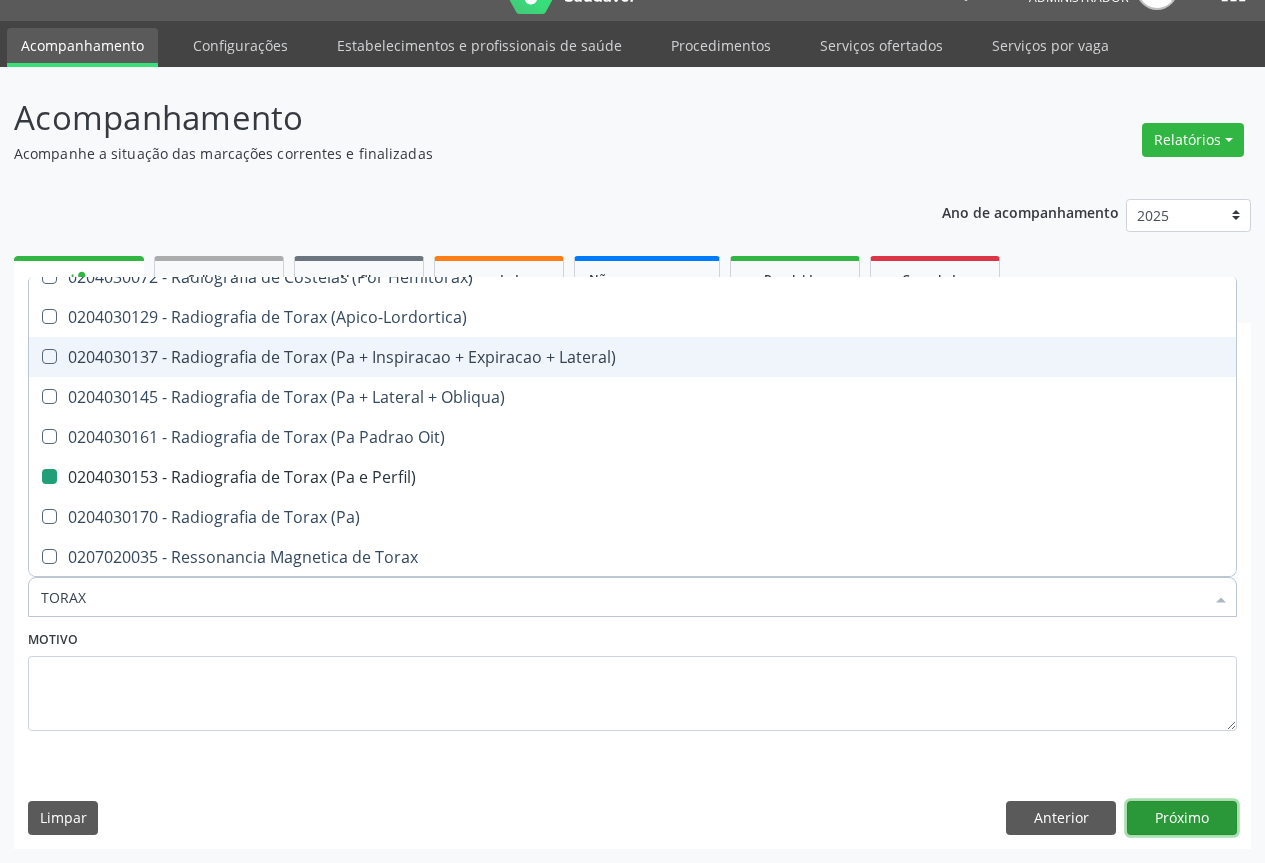 click on "Próximo" at bounding box center (1182, 818) 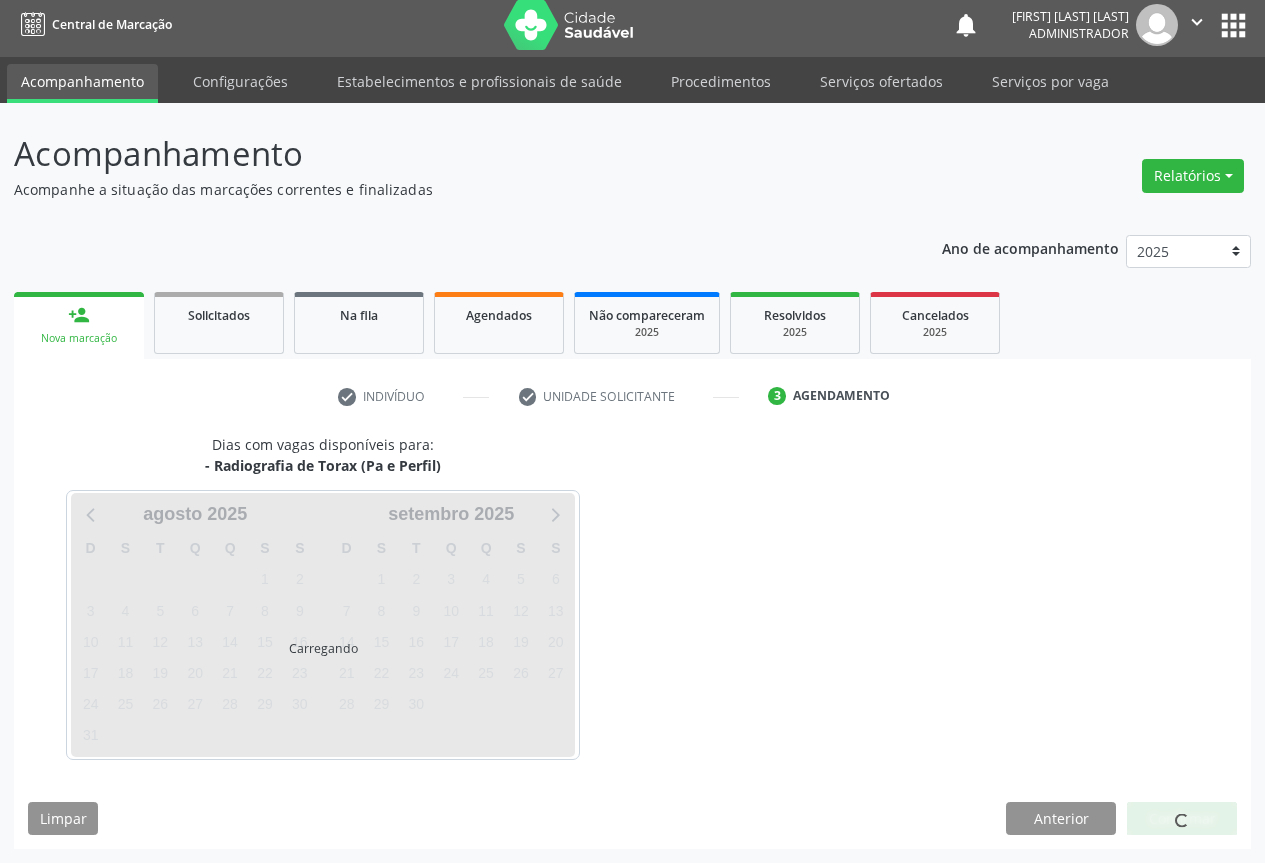 scroll, scrollTop: 7, scrollLeft: 0, axis: vertical 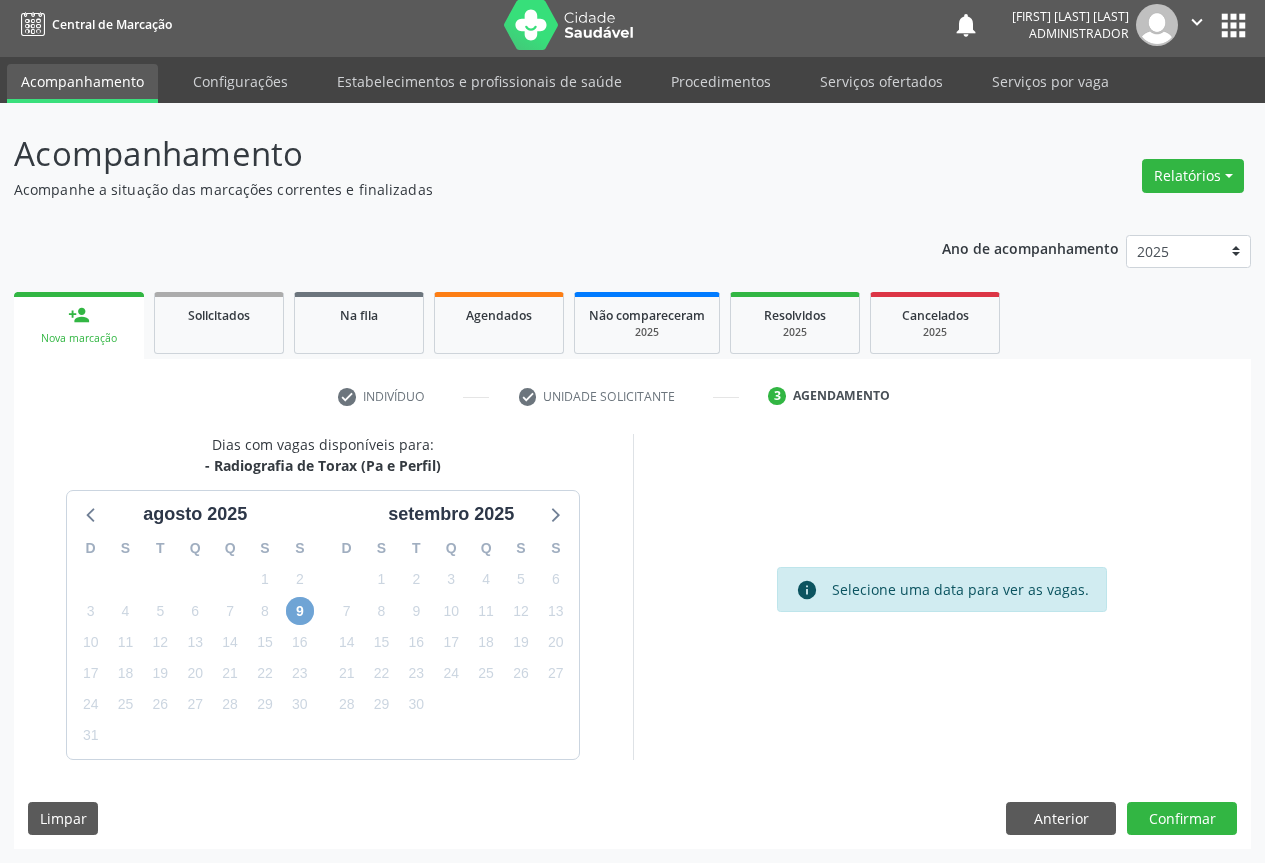 click on "9" at bounding box center (300, 611) 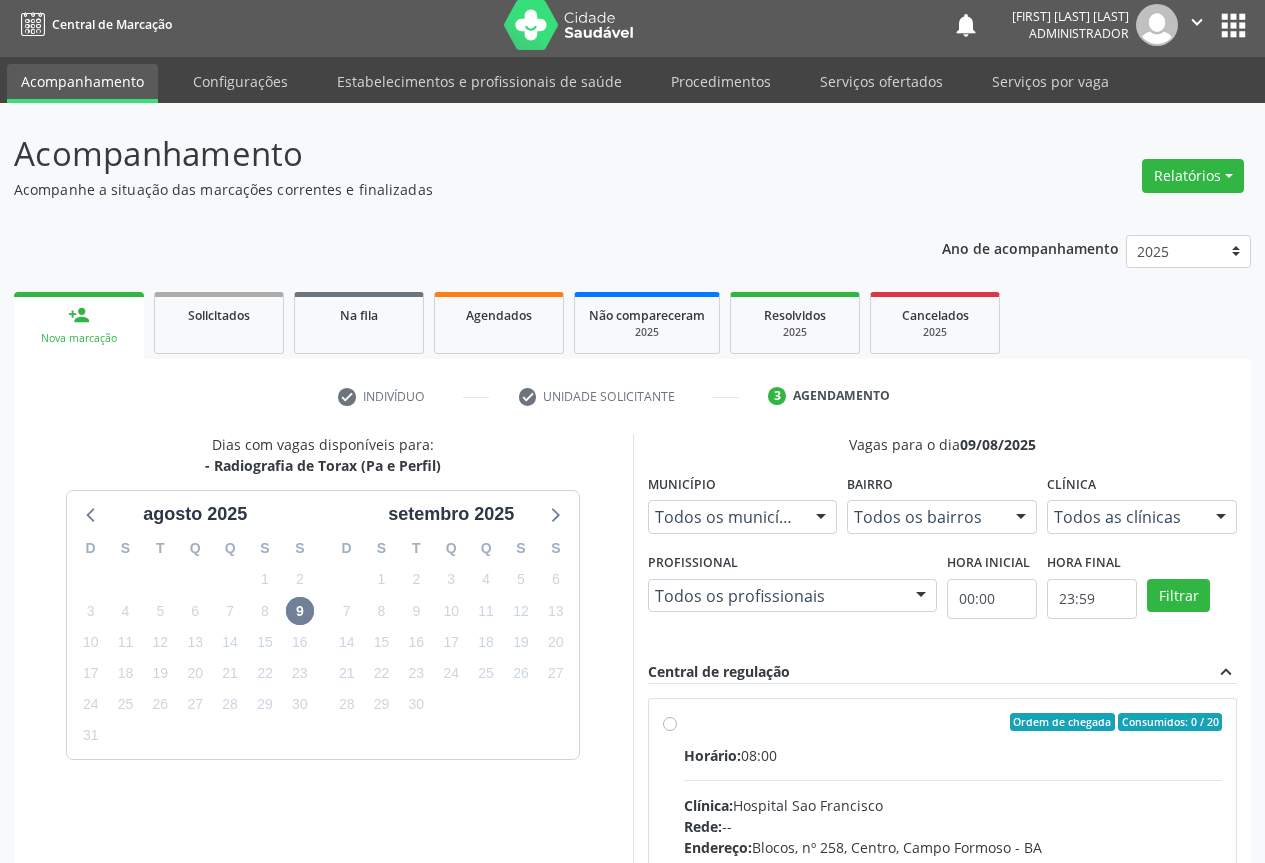 click on "Ordem de chegada
Consumidos: 0 / 20
Horário:   08:00
Clínica:  Hospital Sao Francisco
Rede:
--
Endereço:   Blocos, nº 258, Centro, Campo Formoso - BA
Telefone:   (74) 36451217
Profissional:
Joel da Rocha Almeida
Informações adicionais sobre o atendimento
Idade de atendimento:
de 0 a 120 anos
Gênero(s) atendido(s):
Masculino e Feminino
Informações adicionais:
--" at bounding box center (943, 866) 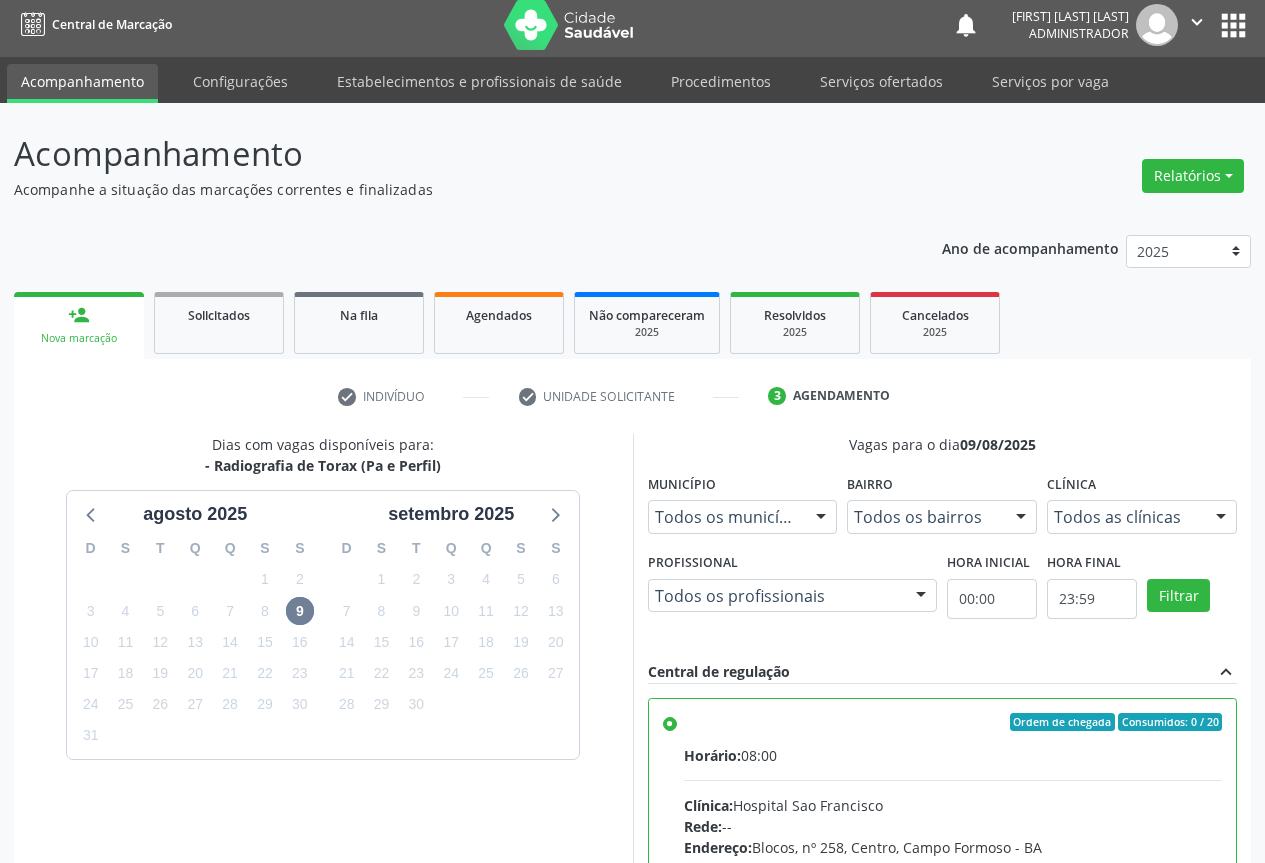 scroll, scrollTop: 332, scrollLeft: 0, axis: vertical 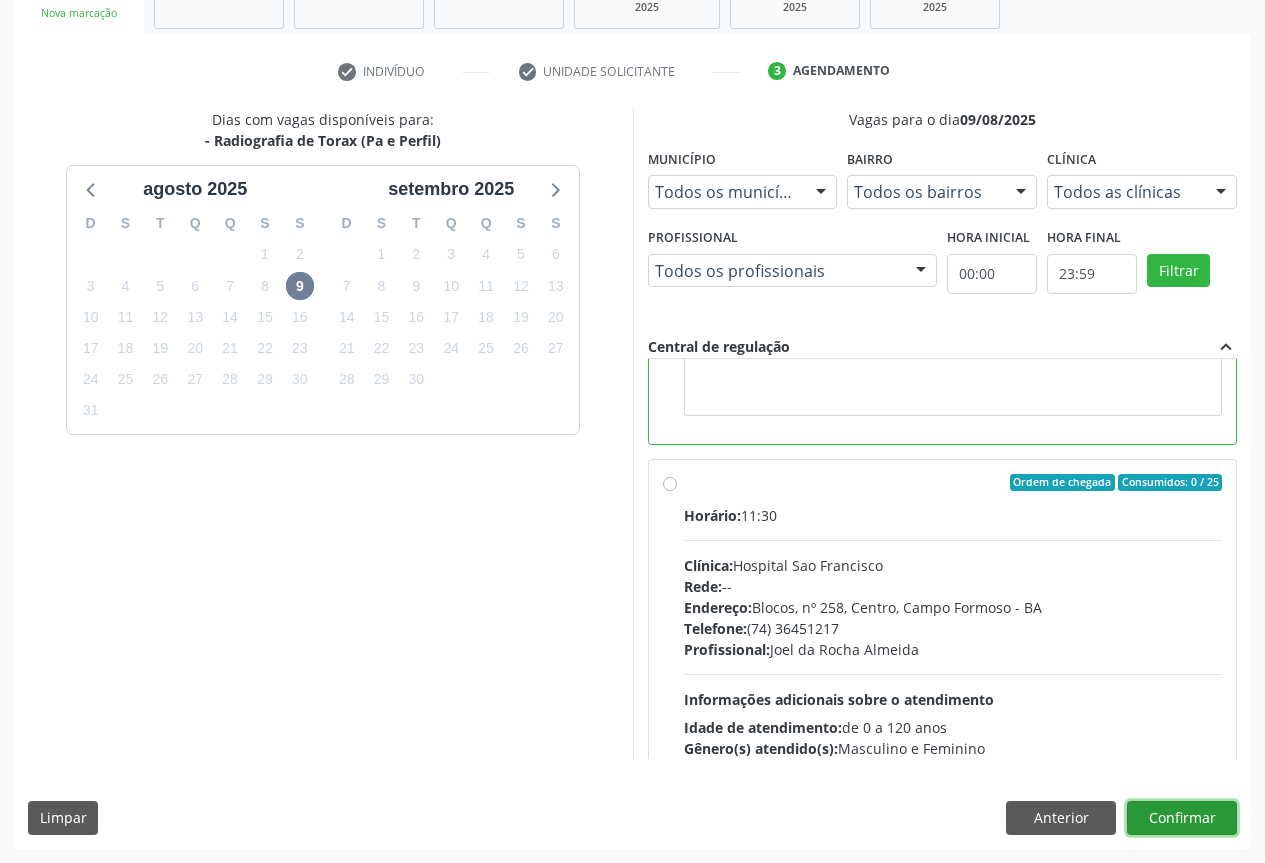 click on "Confirmar" at bounding box center (1182, 818) 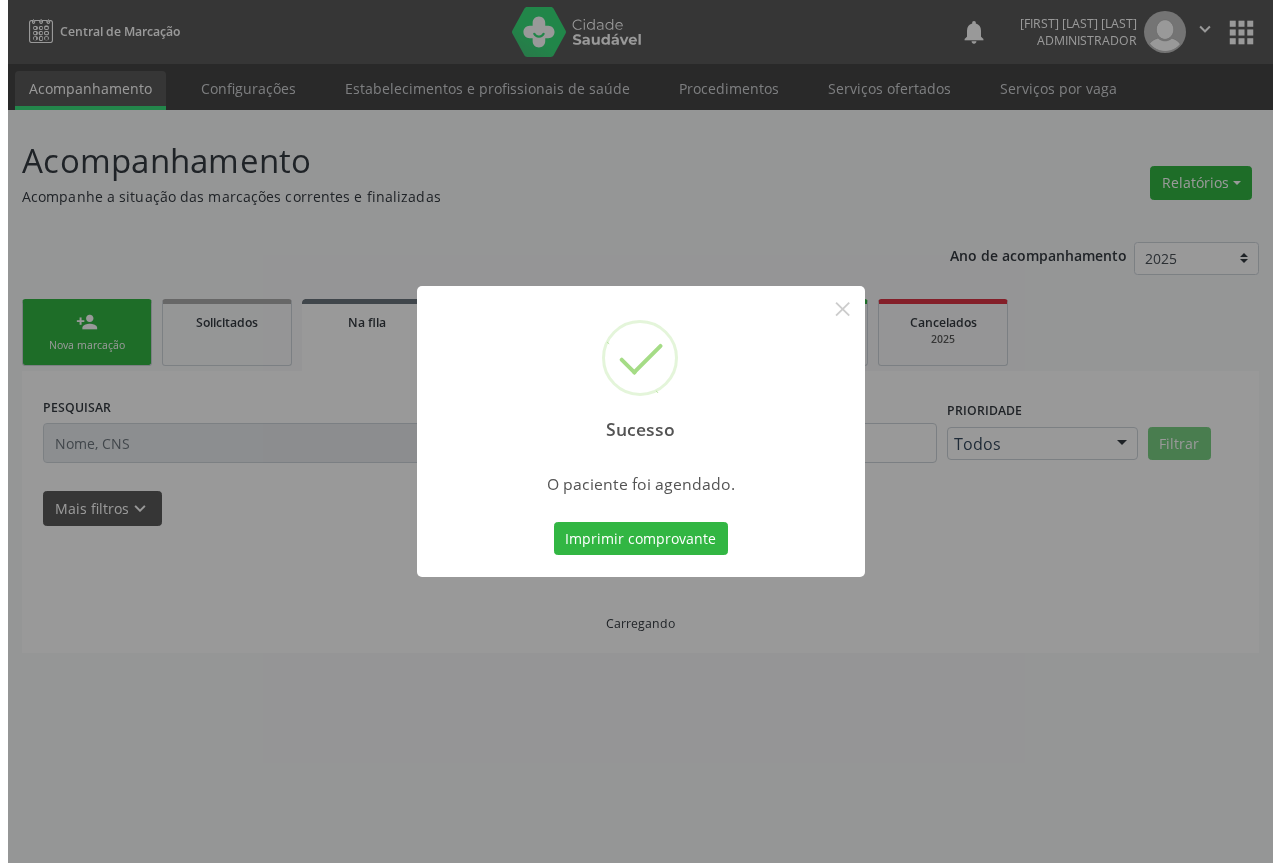 scroll, scrollTop: 0, scrollLeft: 0, axis: both 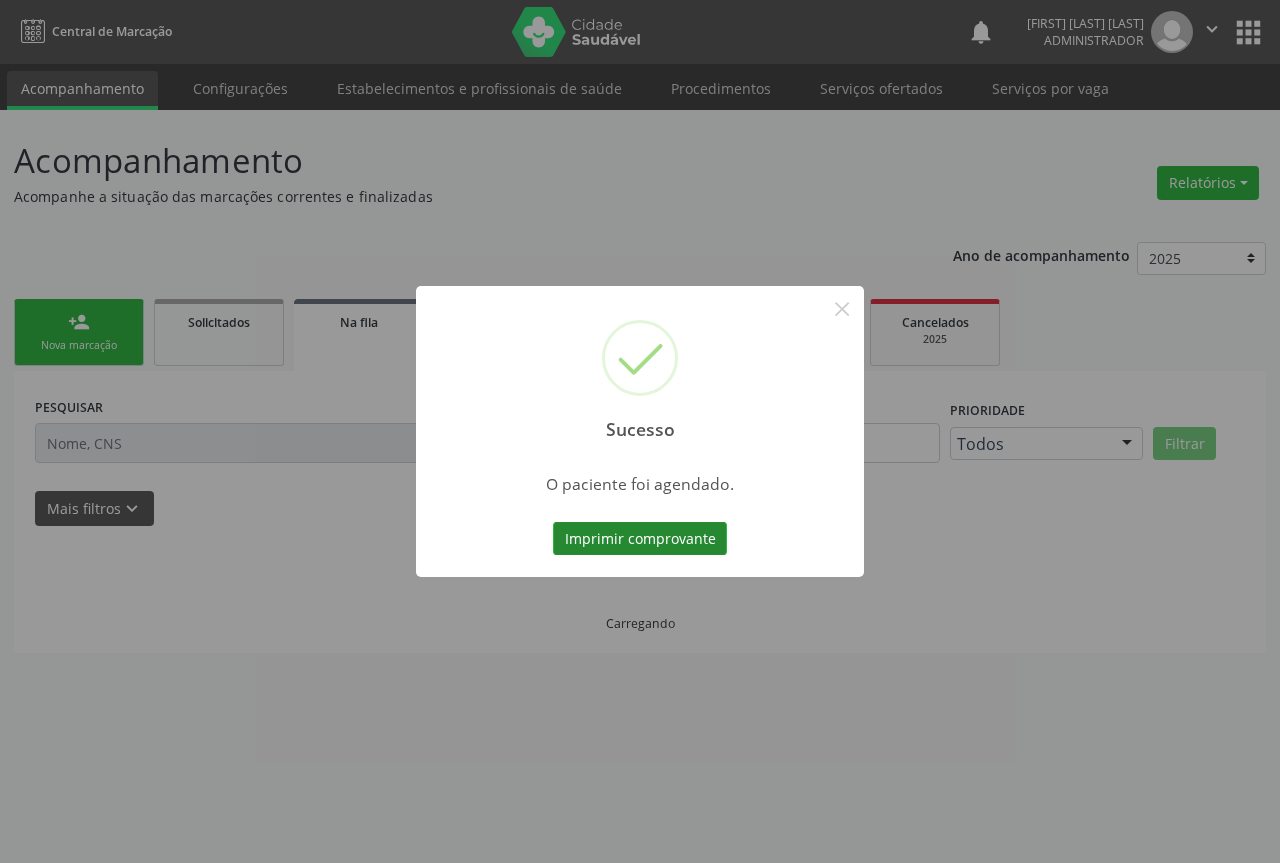 click on "Imprimir comprovante" at bounding box center [640, 539] 